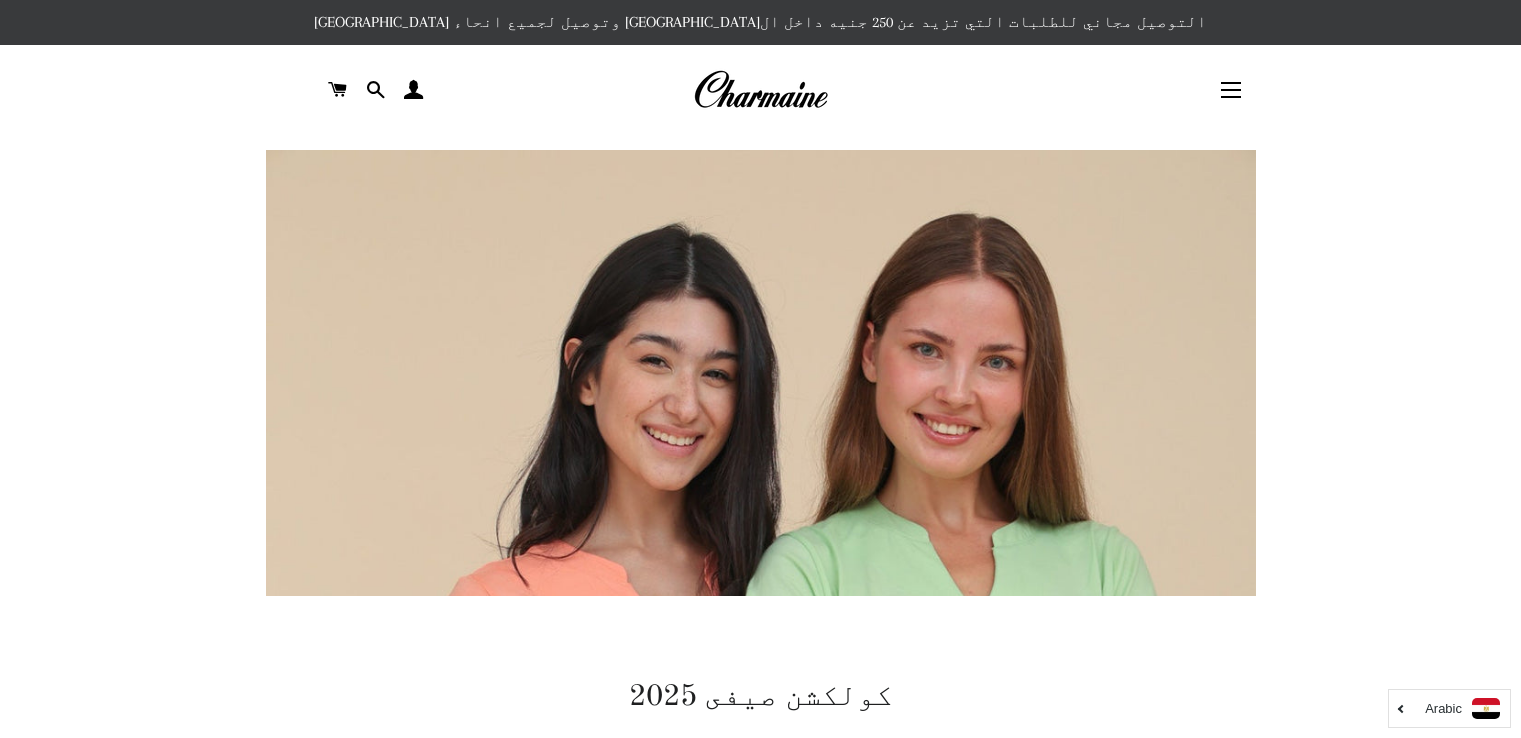 scroll, scrollTop: 0, scrollLeft: 0, axis: both 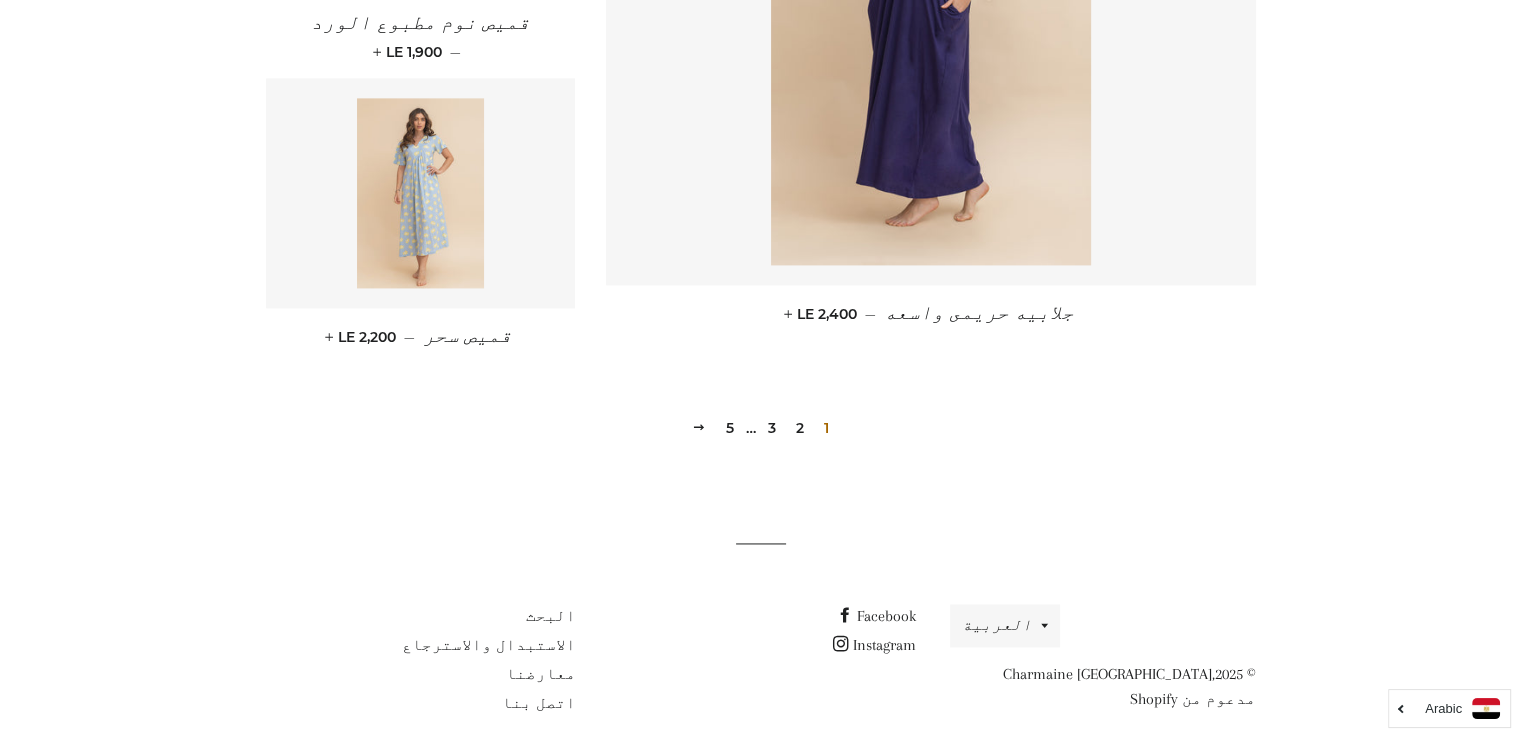 click on "2" at bounding box center (800, 428) 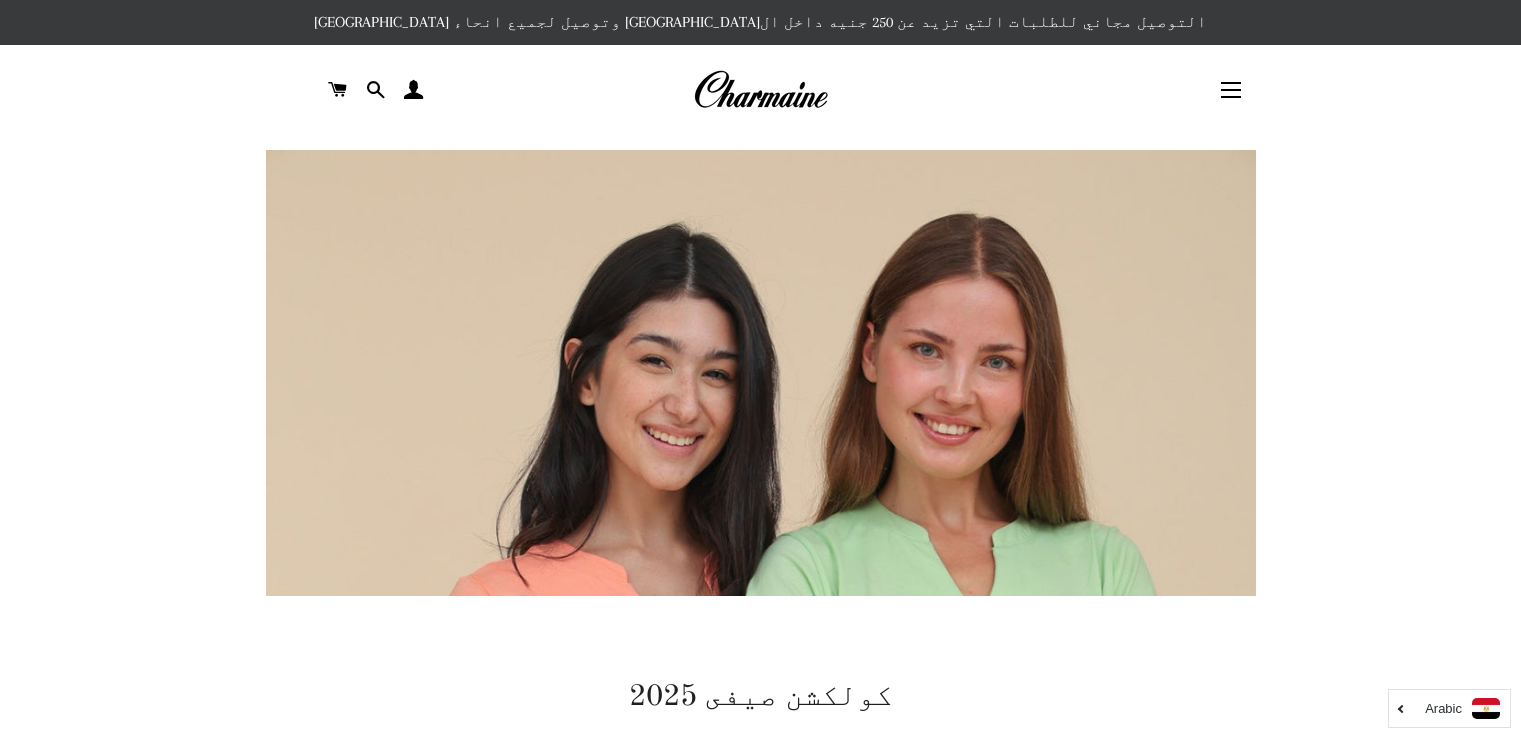 scroll, scrollTop: 0, scrollLeft: 0, axis: both 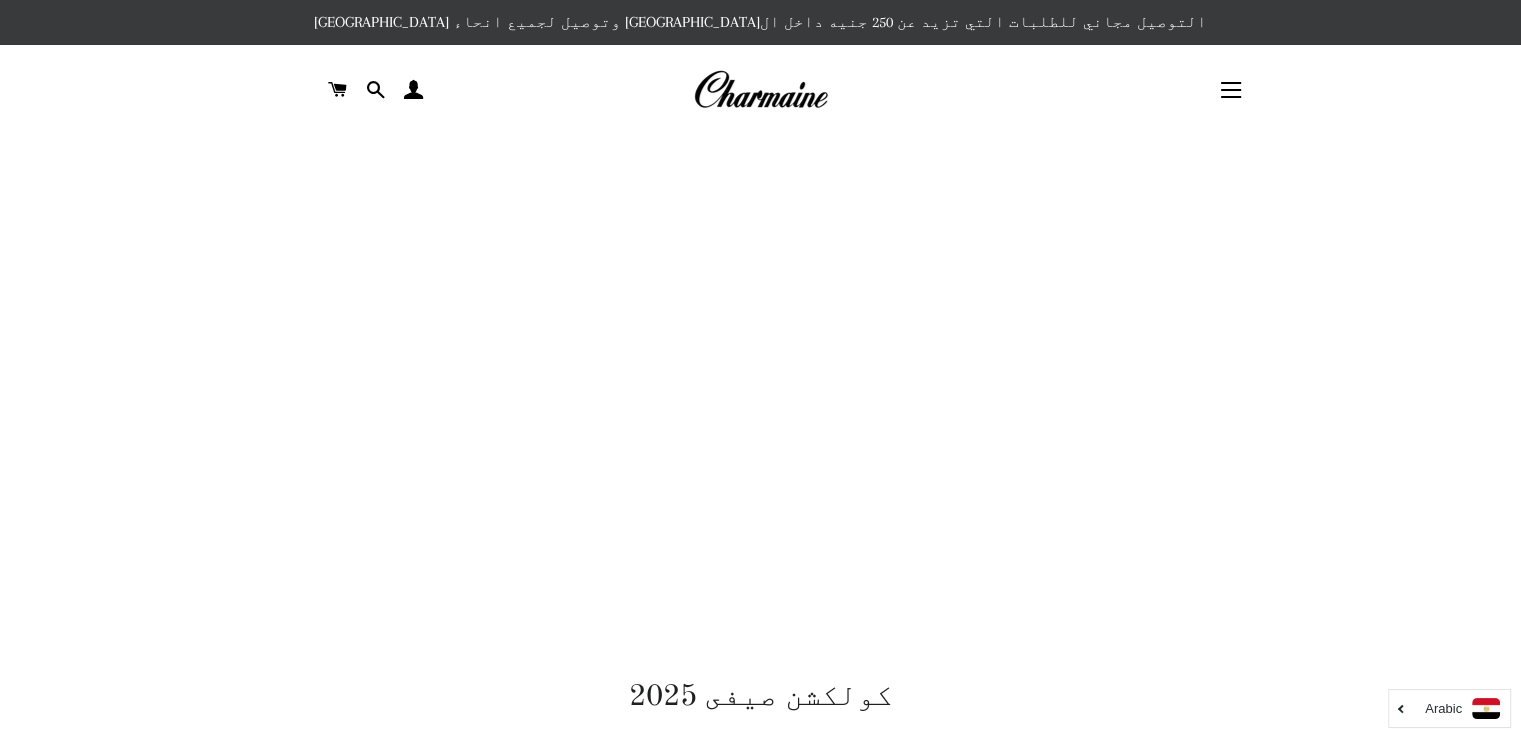 drag, startPoint x: 1528, startPoint y: 84, endPoint x: 1265, endPoint y: 468, distance: 465.4299 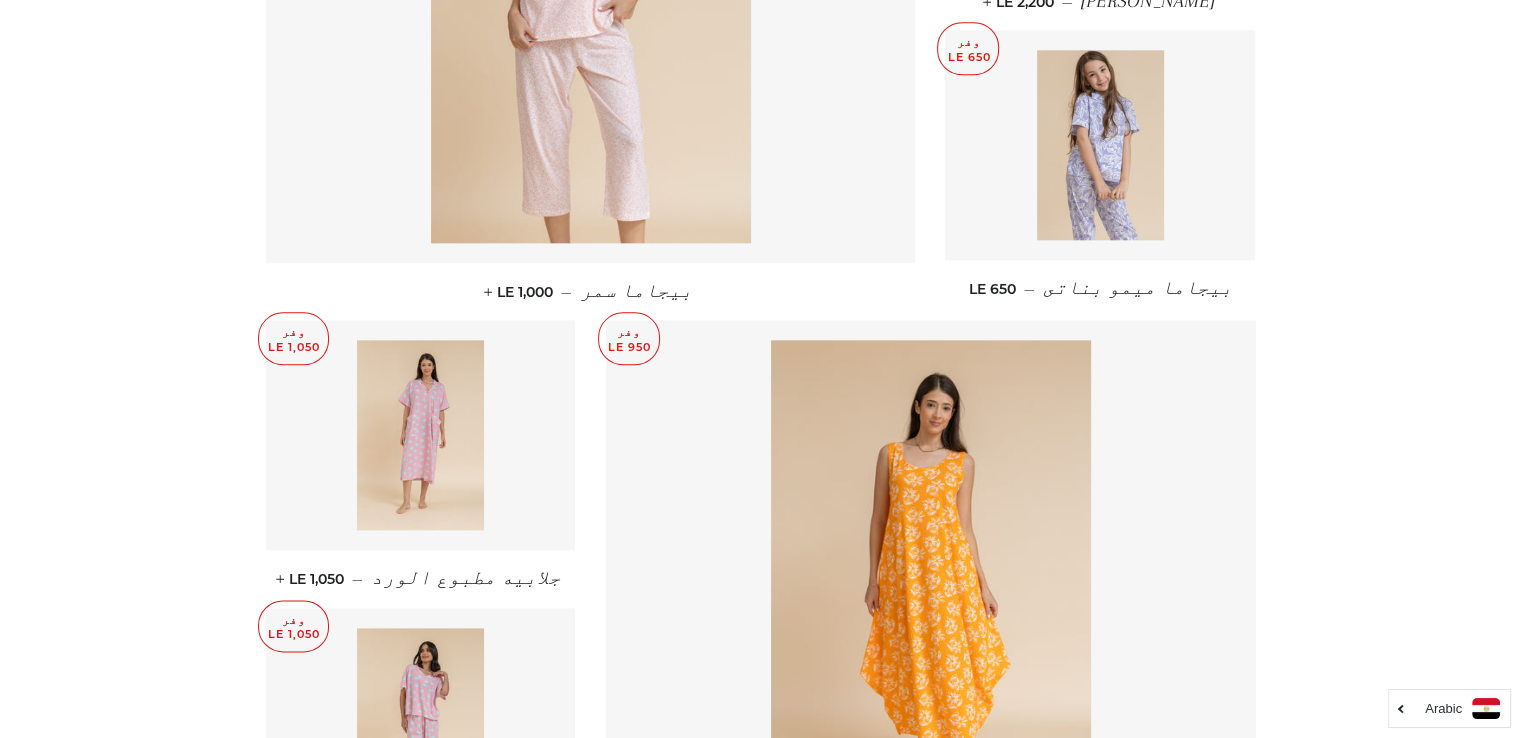 scroll, scrollTop: 2320, scrollLeft: 0, axis: vertical 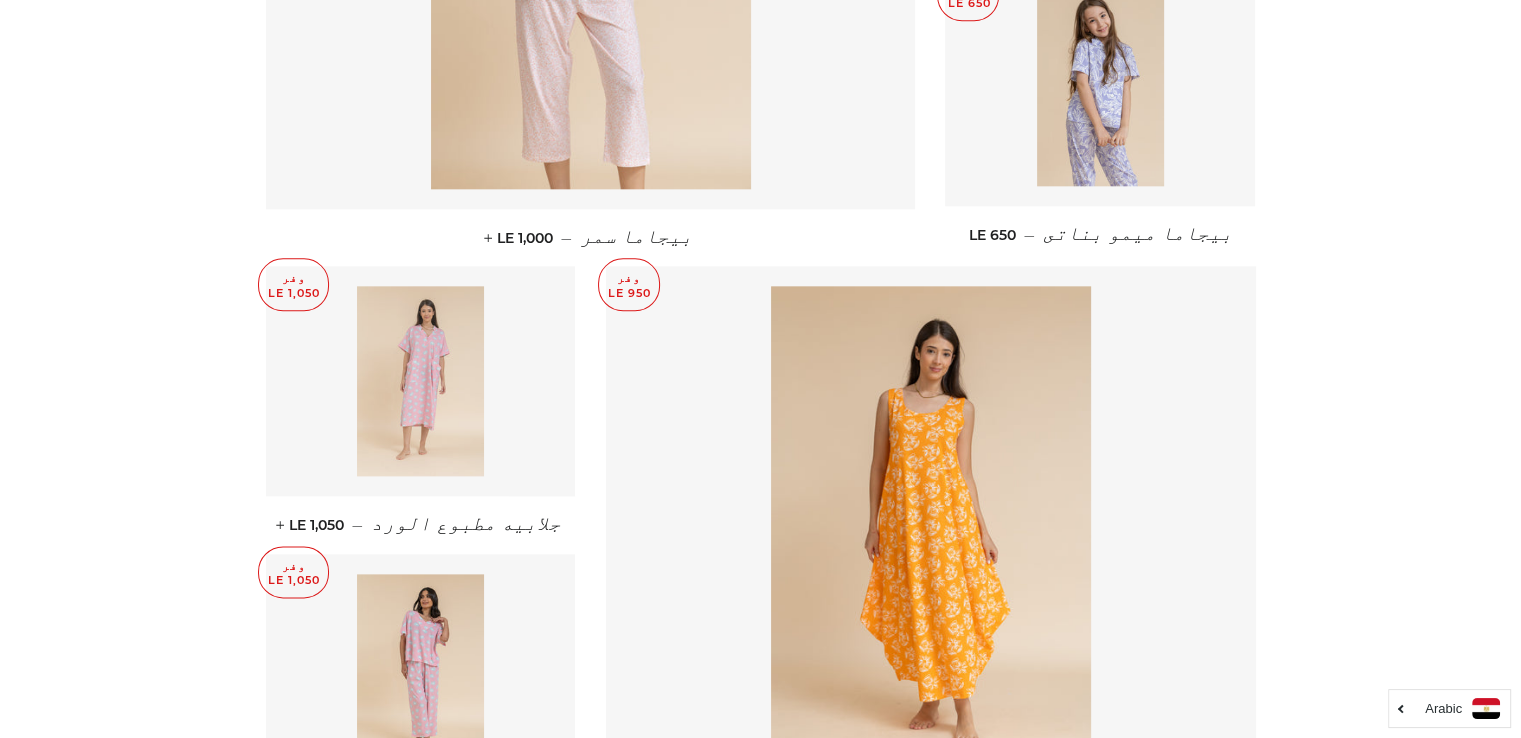 click at bounding box center (420, 381) 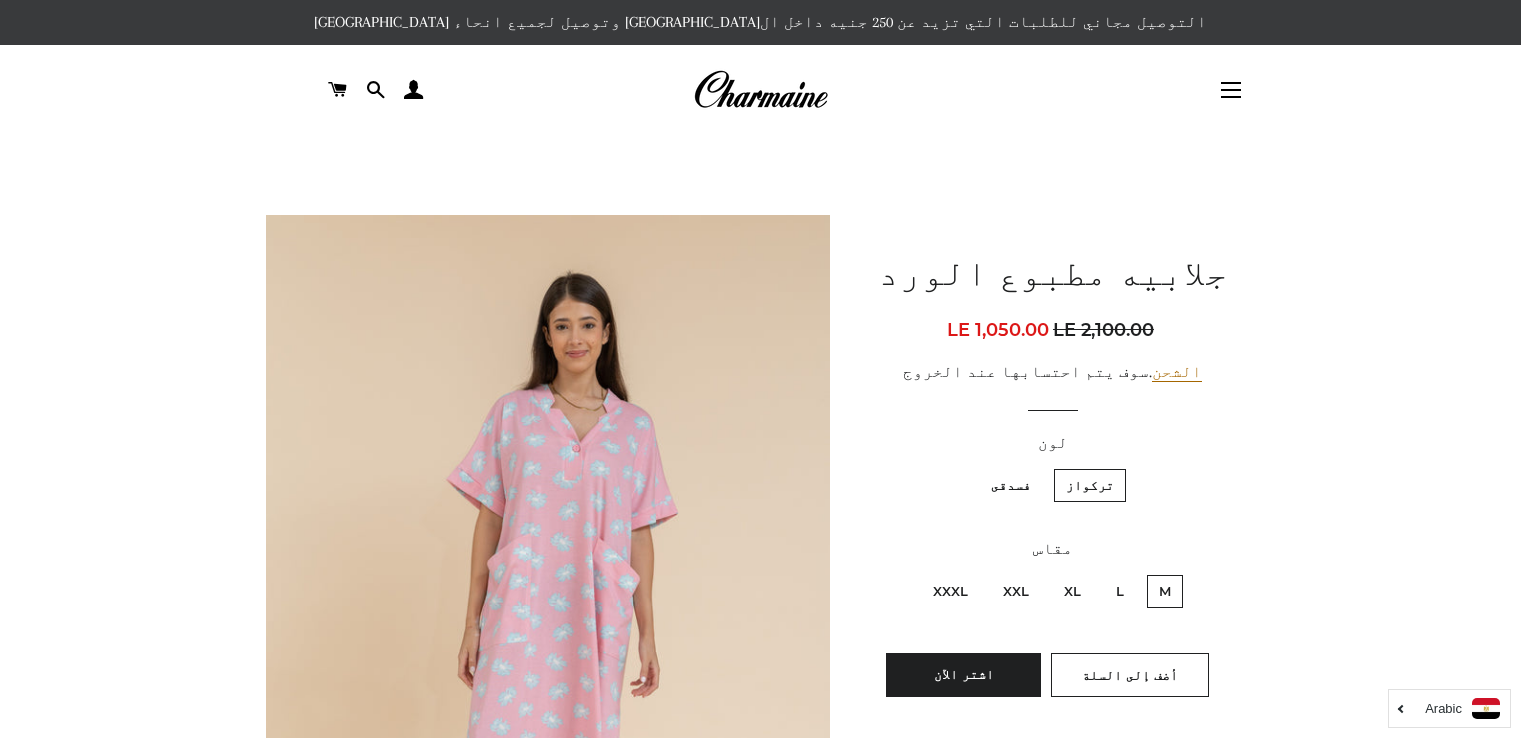 scroll, scrollTop: 0, scrollLeft: 0, axis: both 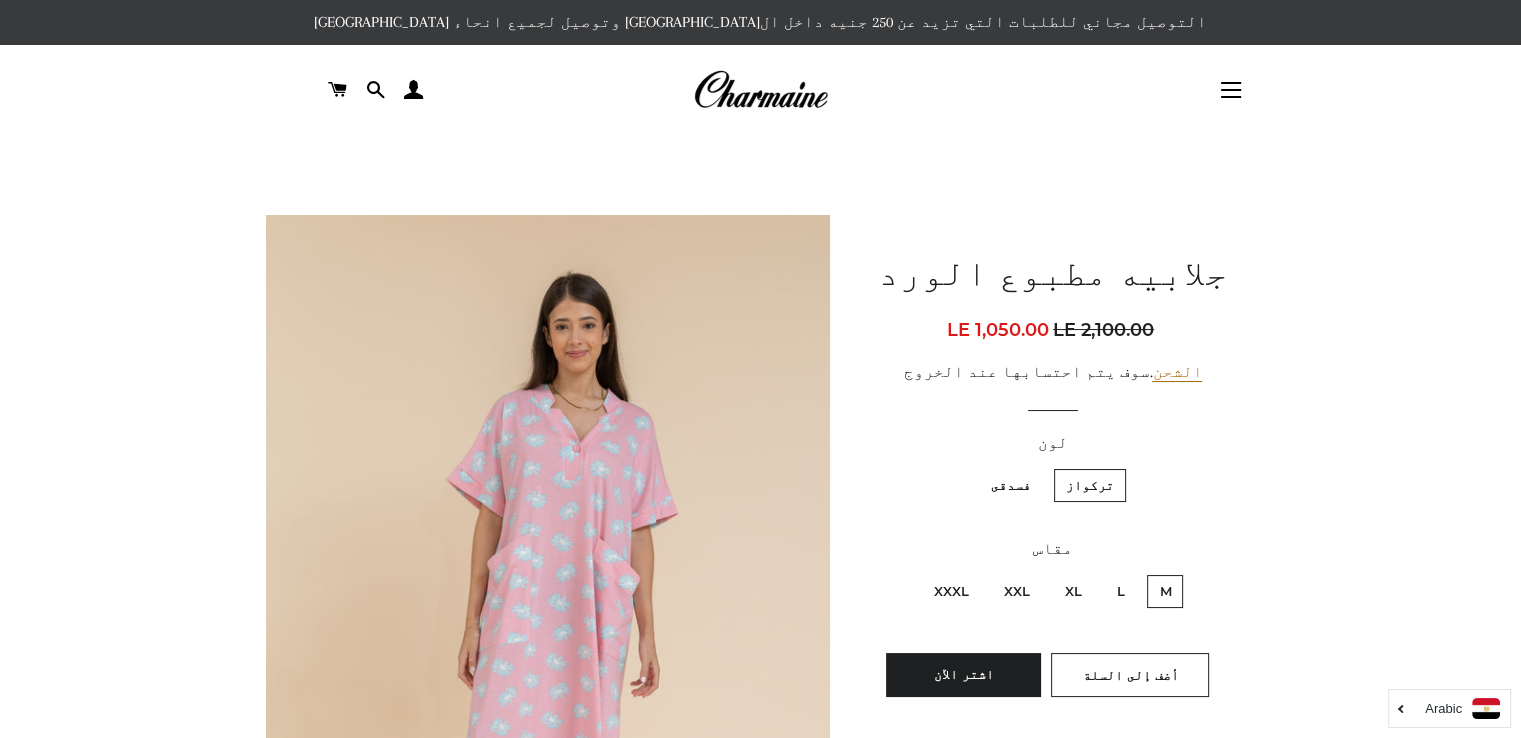 click at bounding box center [760, 90] 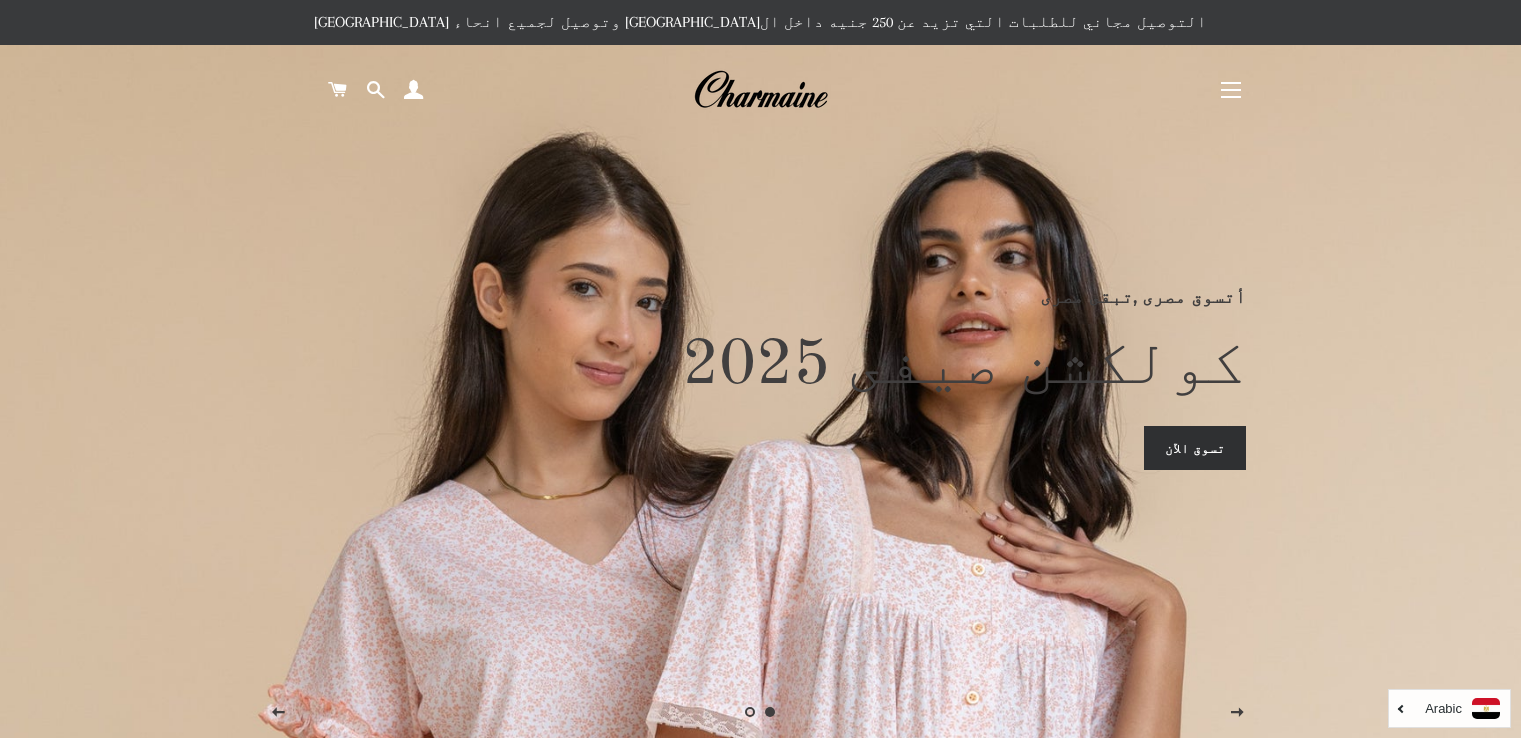scroll, scrollTop: 0, scrollLeft: 0, axis: both 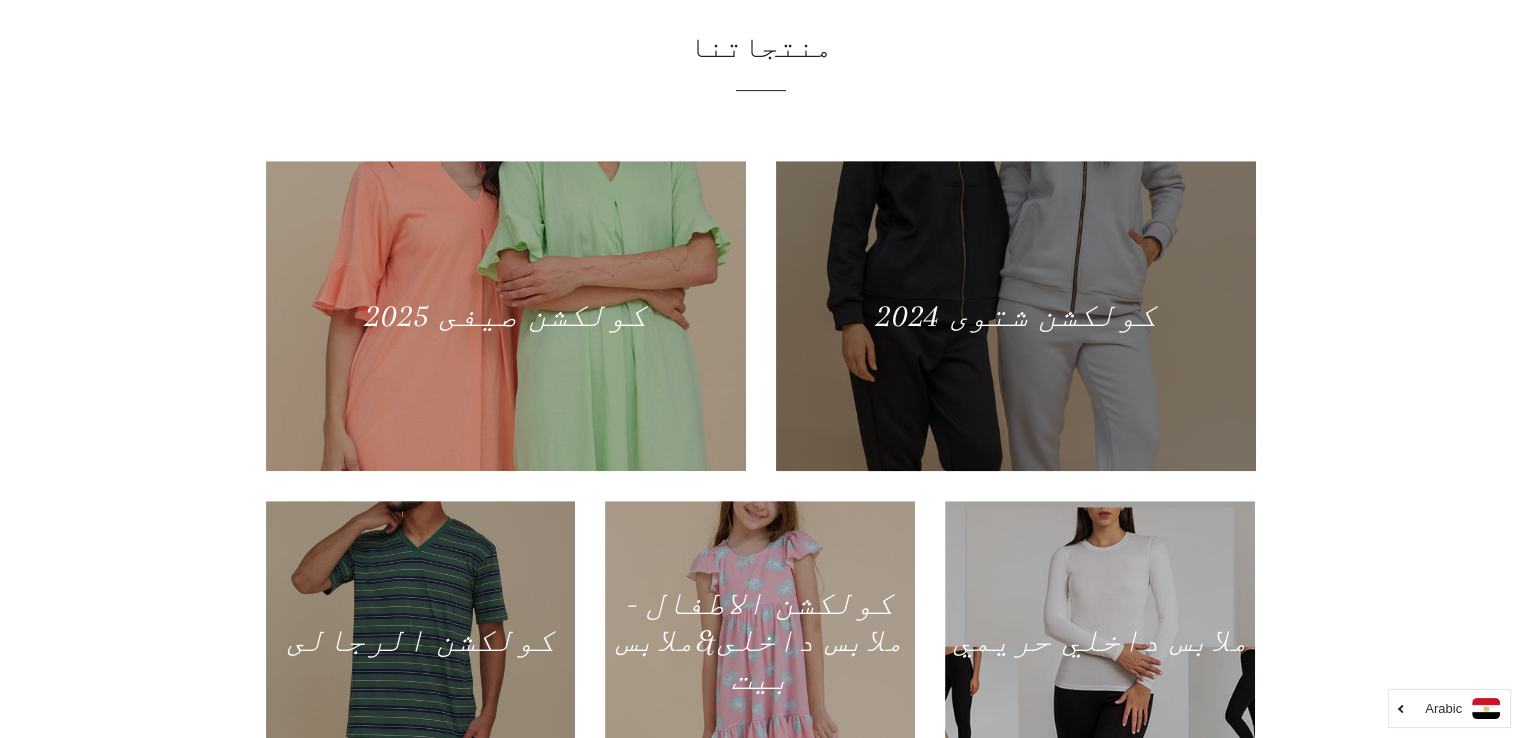 click at bounding box center [1015, 315] 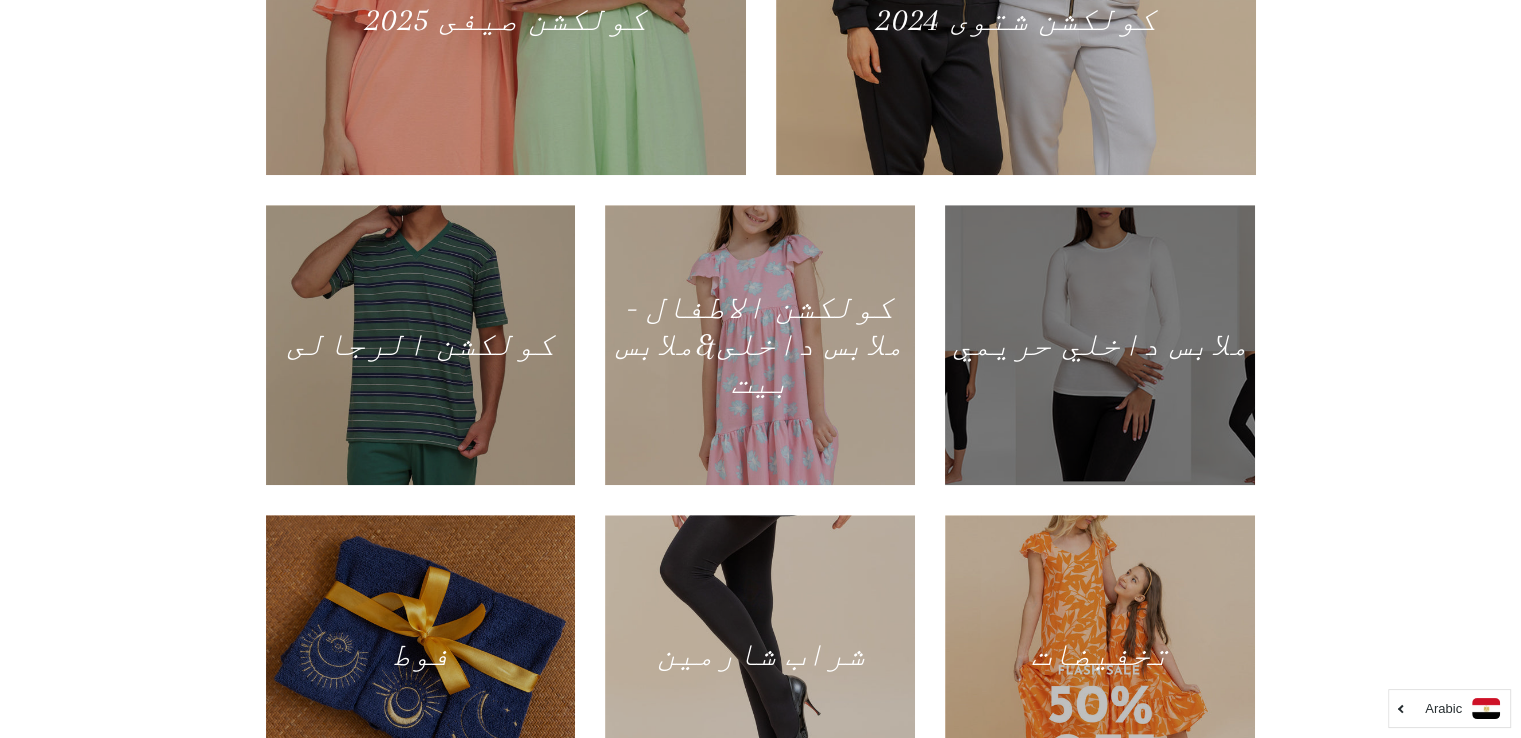 scroll, scrollTop: 1100, scrollLeft: 0, axis: vertical 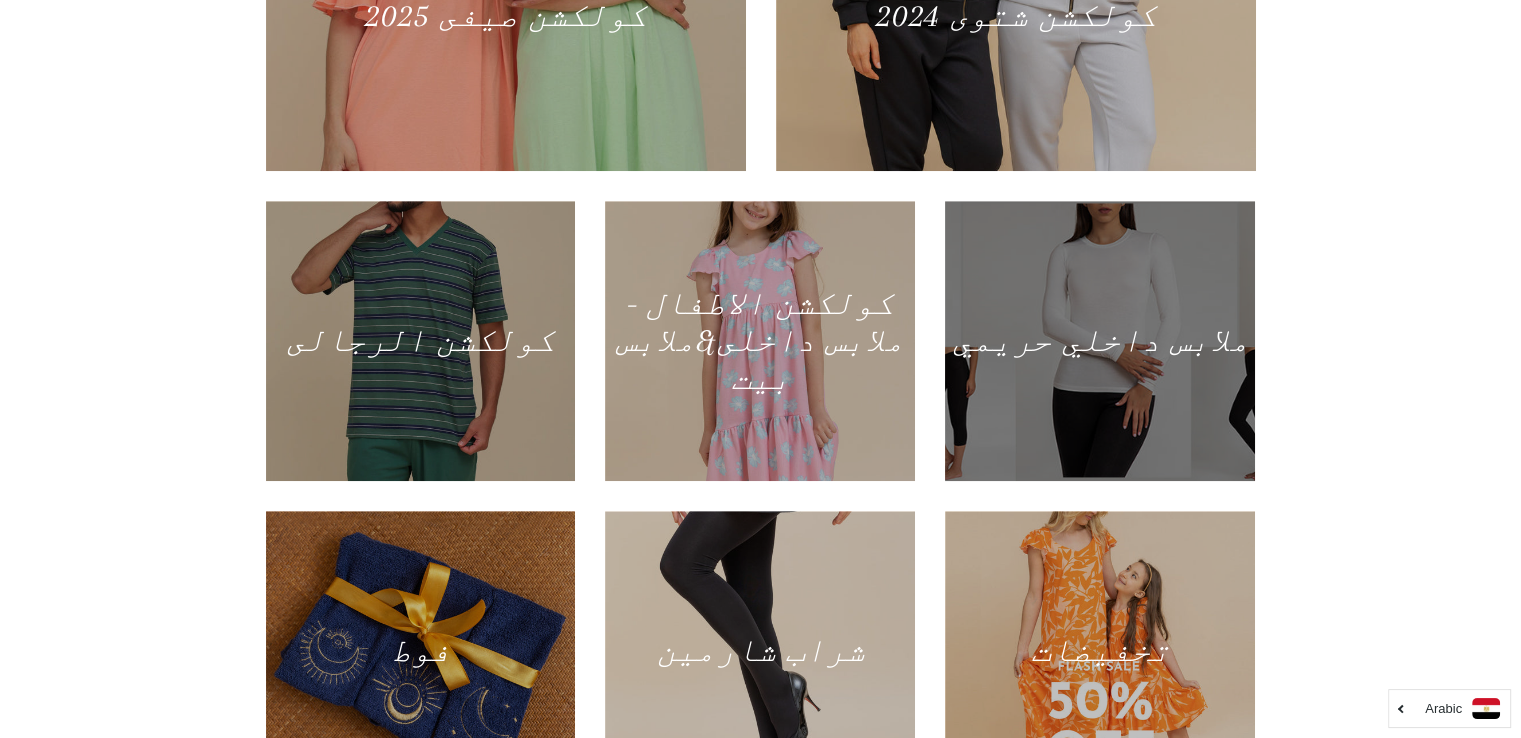 click at bounding box center (1100, 341) 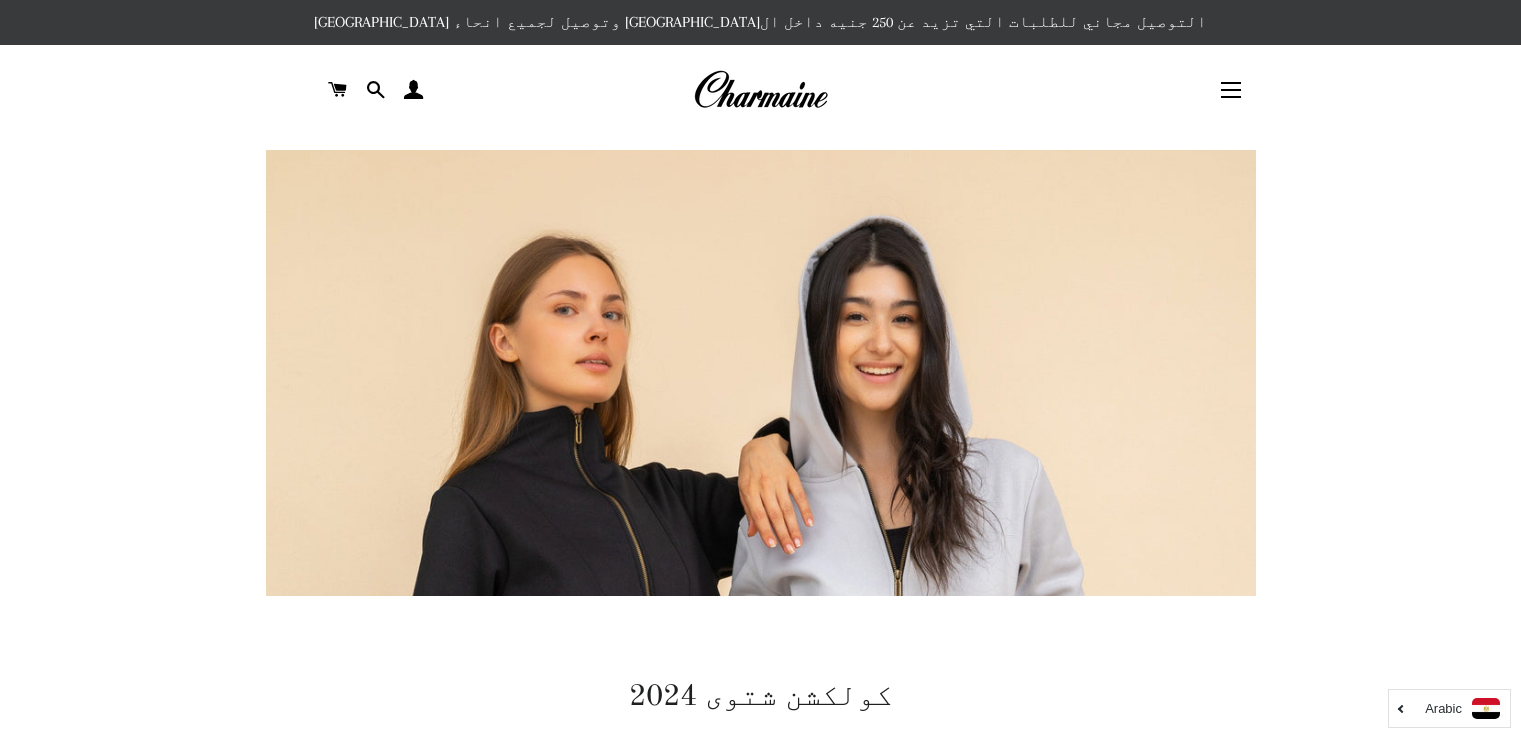 scroll, scrollTop: 0, scrollLeft: 0, axis: both 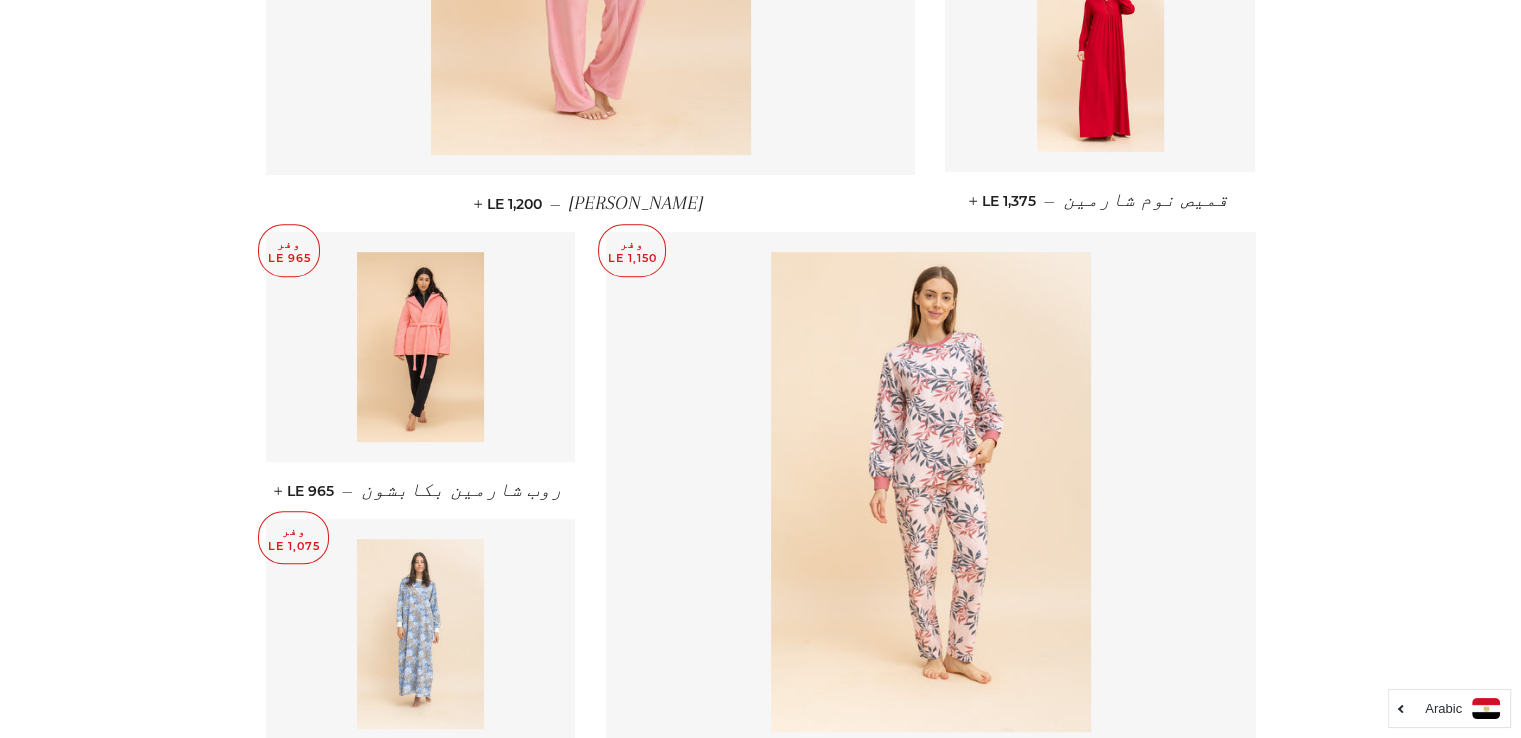 click at bounding box center (420, 634) 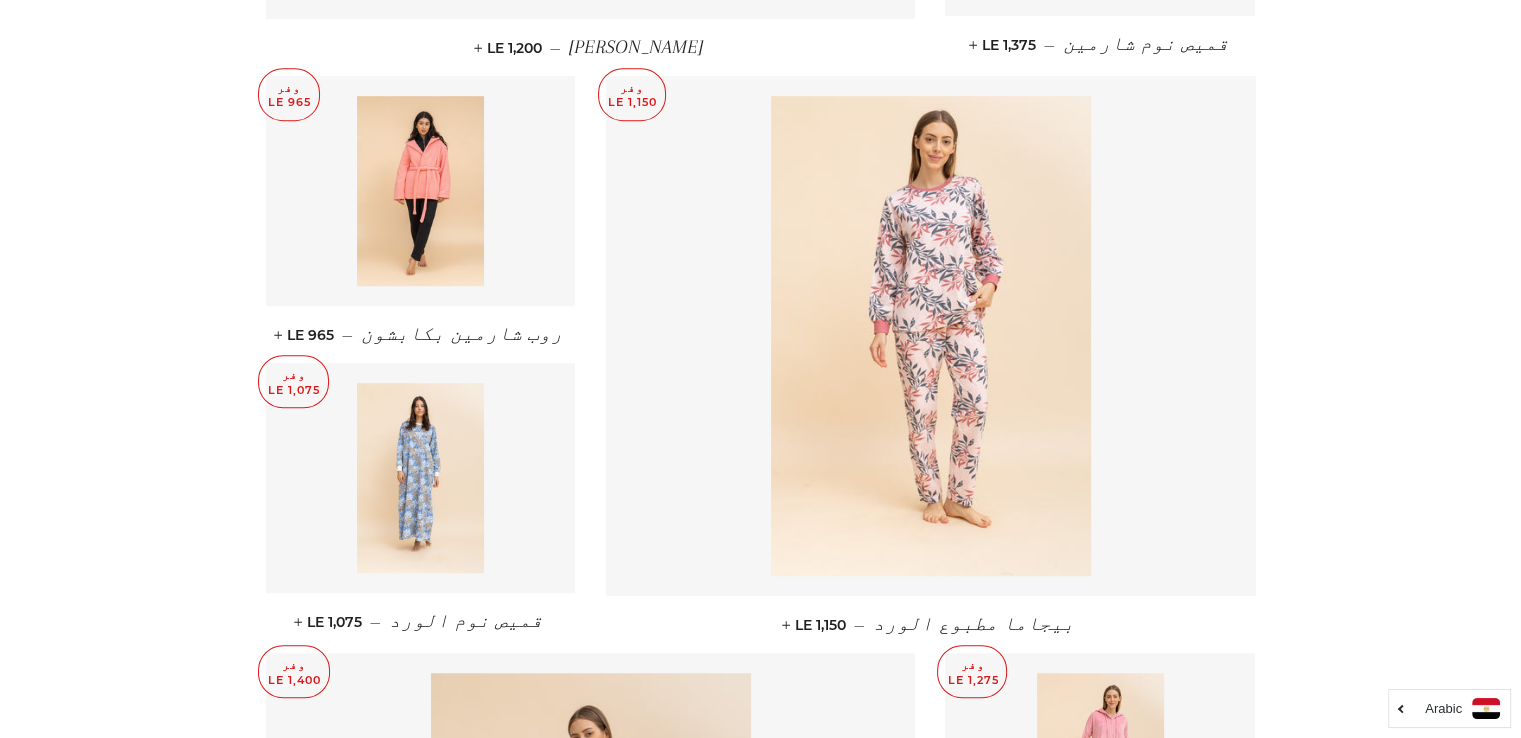 scroll, scrollTop: 1500, scrollLeft: 0, axis: vertical 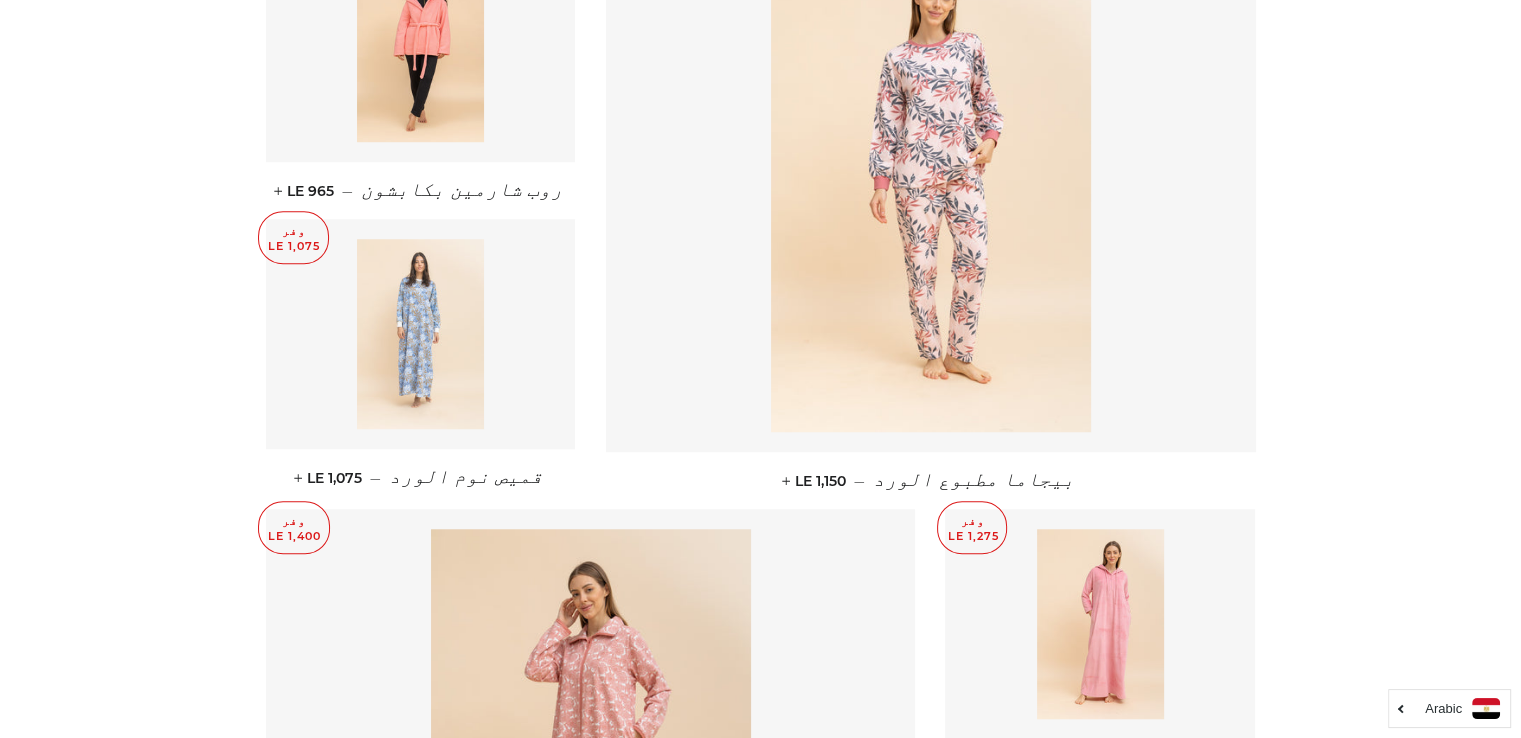 click at bounding box center (420, 334) 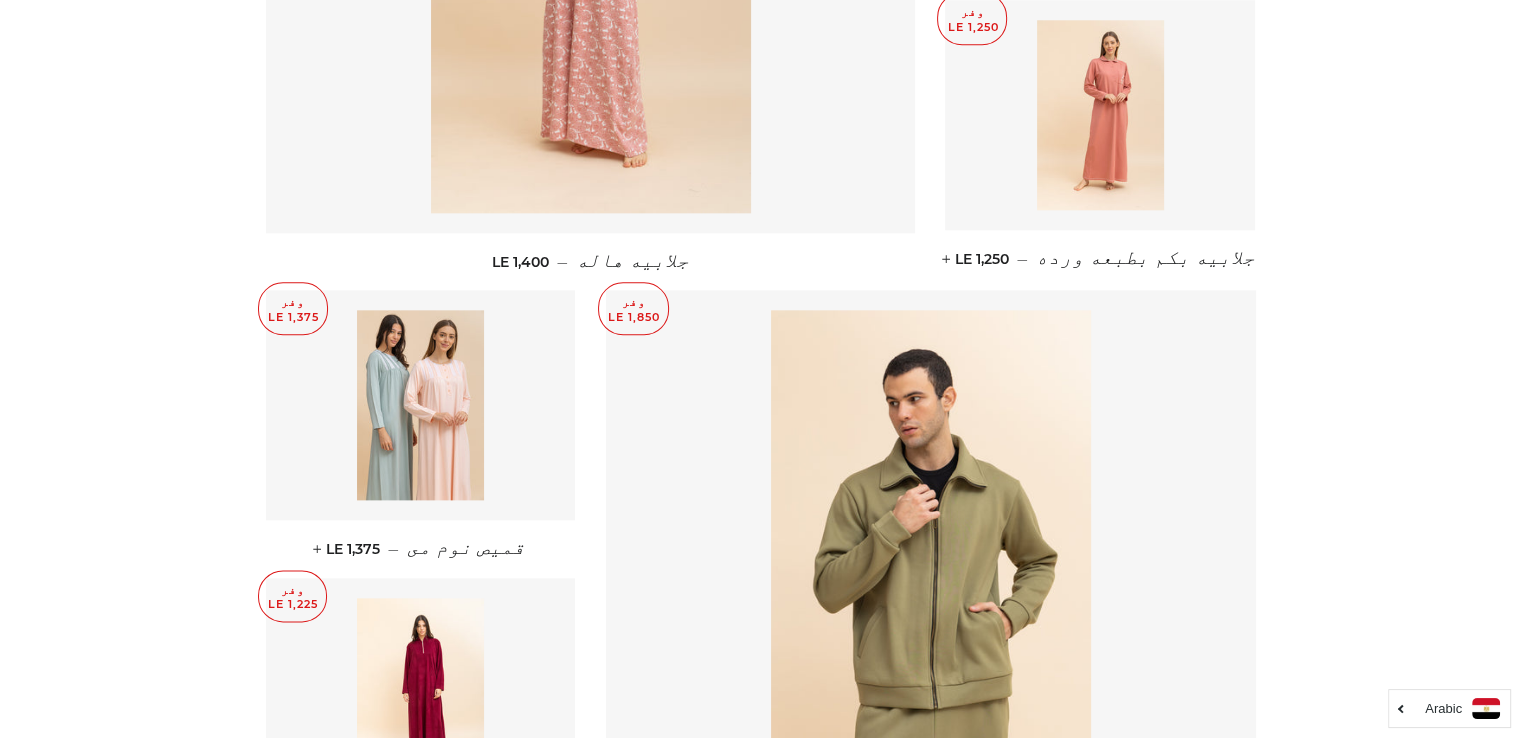 scroll, scrollTop: 2300, scrollLeft: 0, axis: vertical 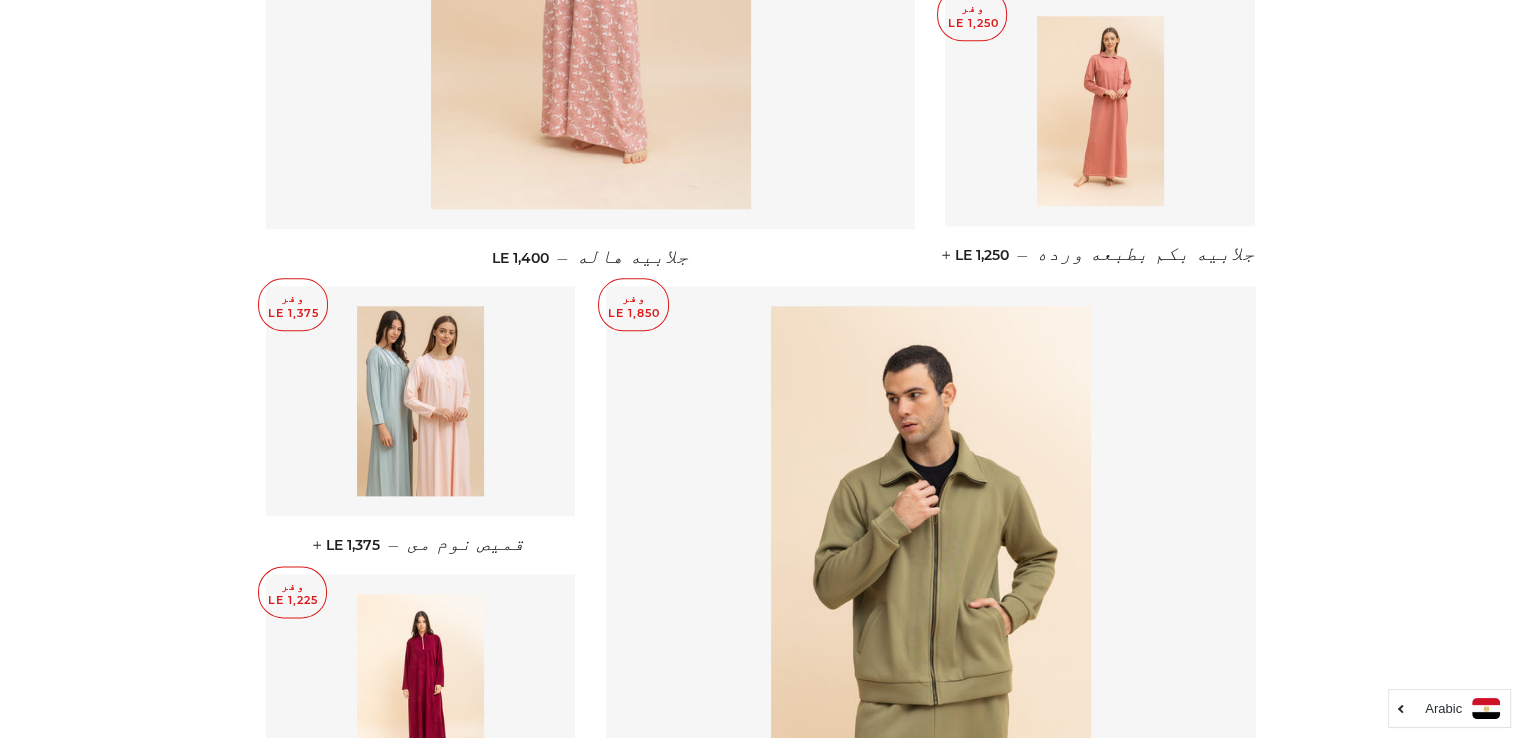 click at bounding box center [591, -31] 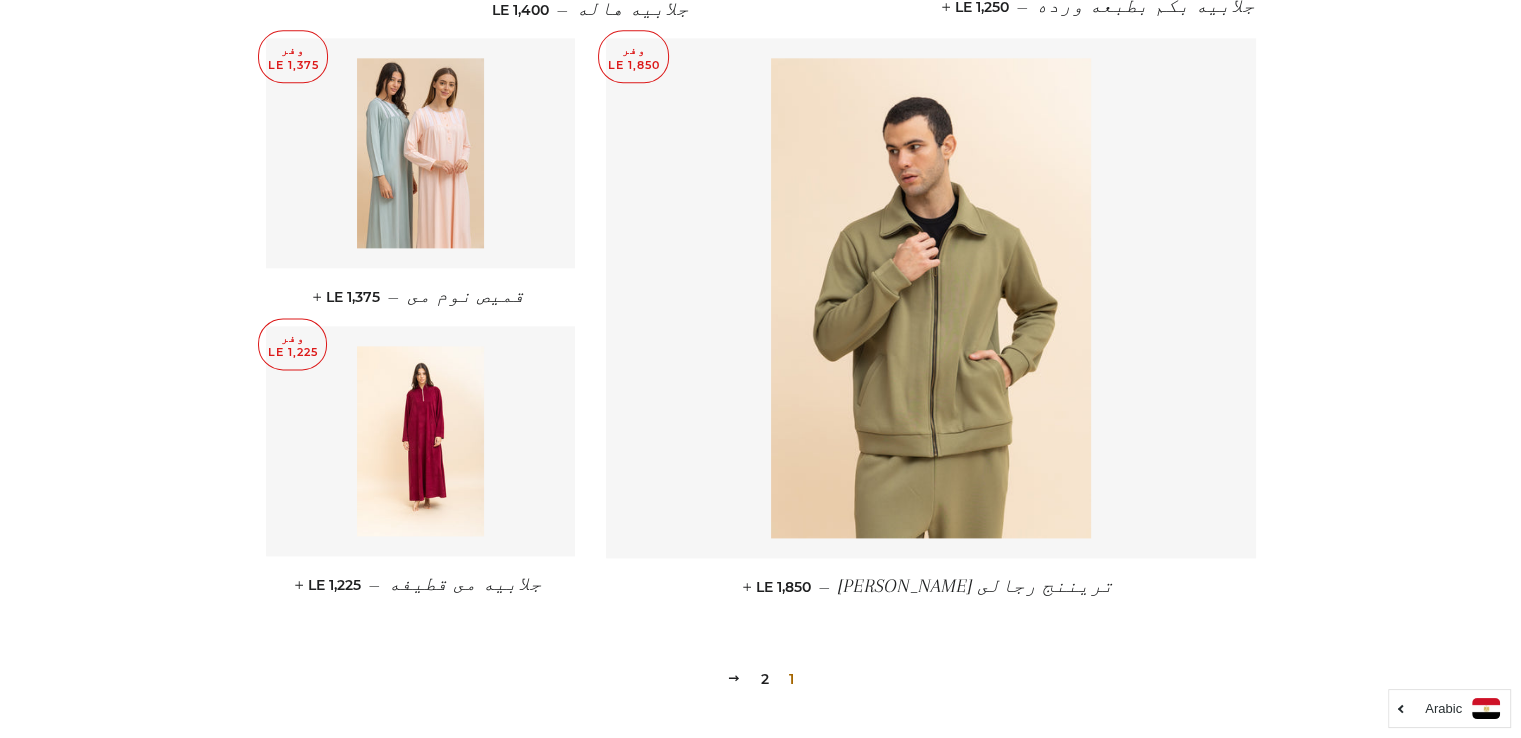 scroll, scrollTop: 2500, scrollLeft: 0, axis: vertical 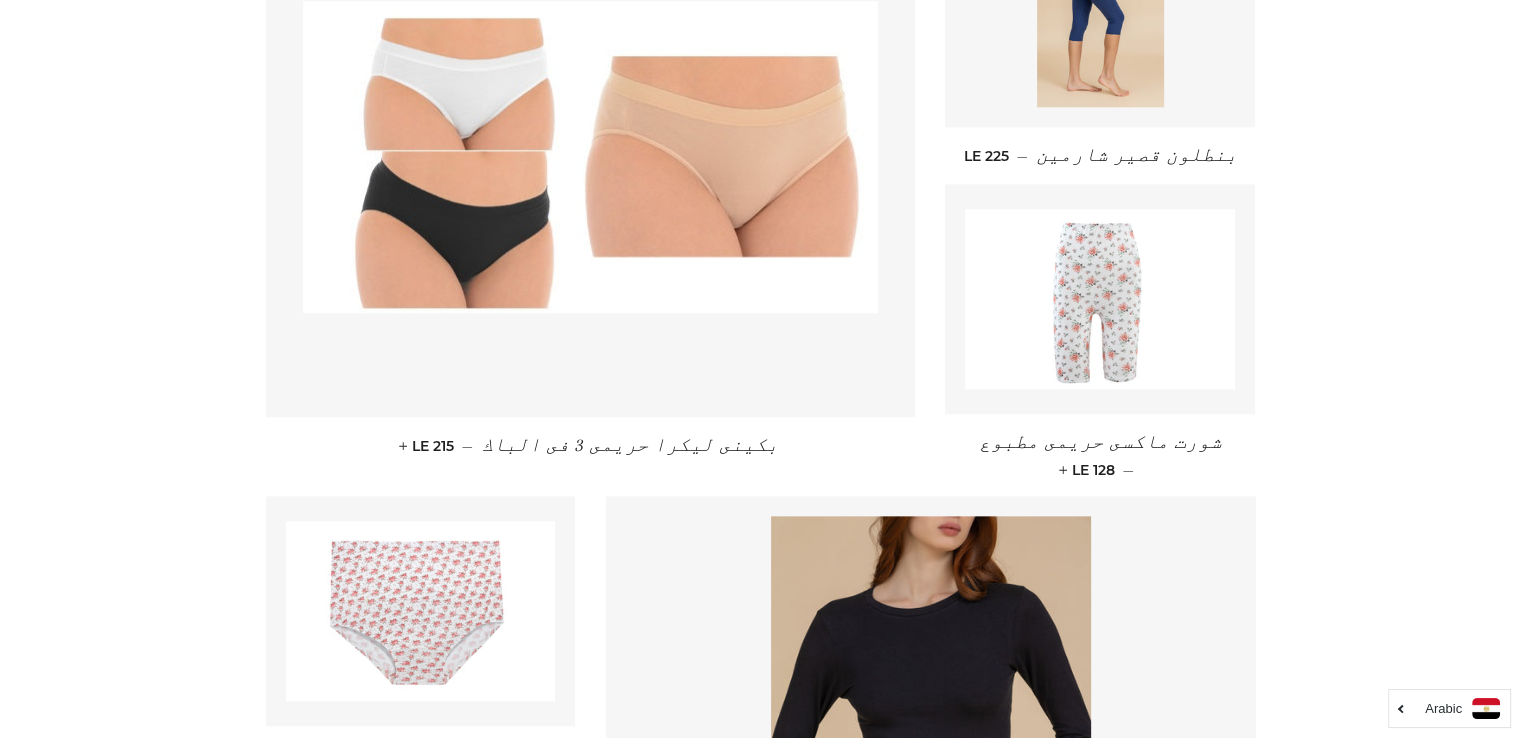 click at bounding box center (1100, 299) 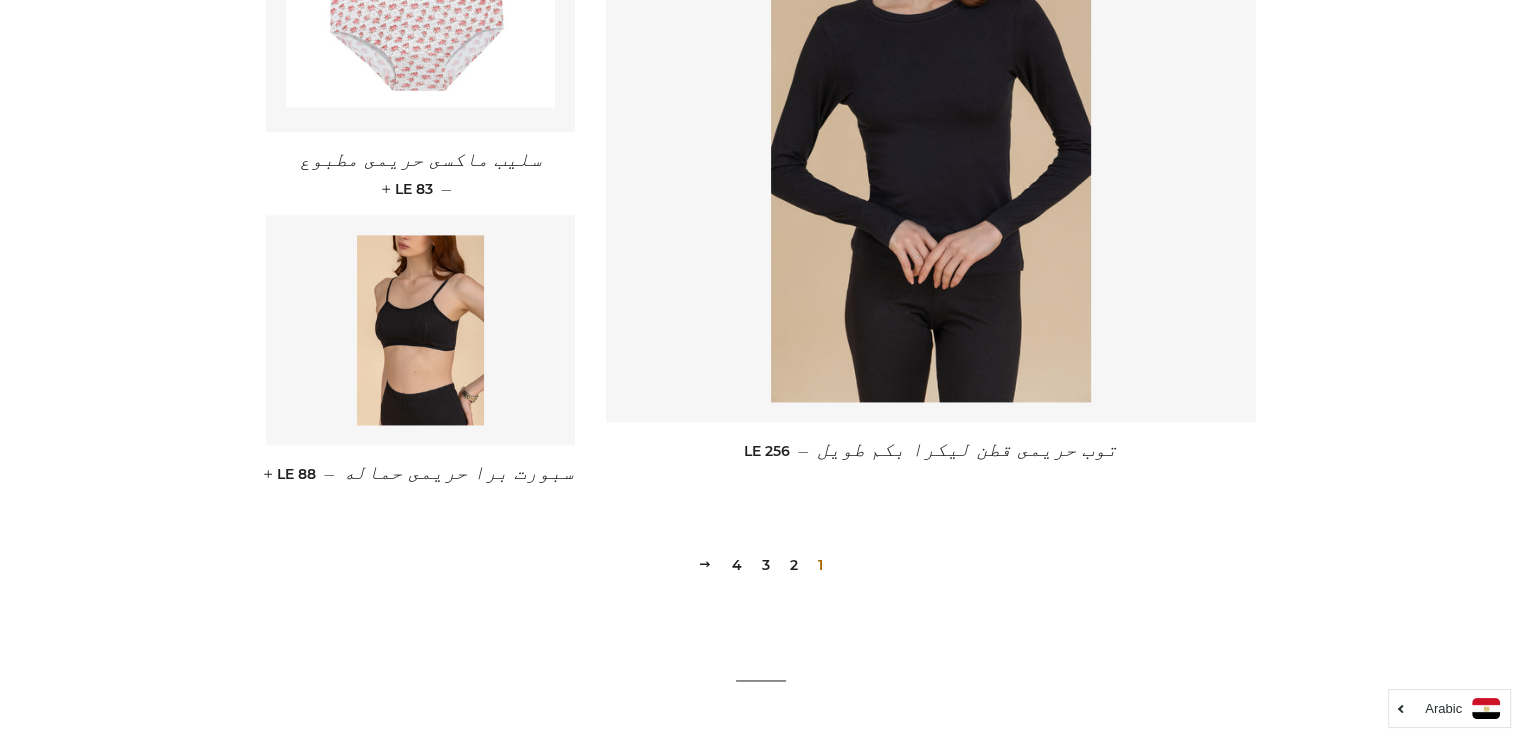 scroll, scrollTop: 2800, scrollLeft: 0, axis: vertical 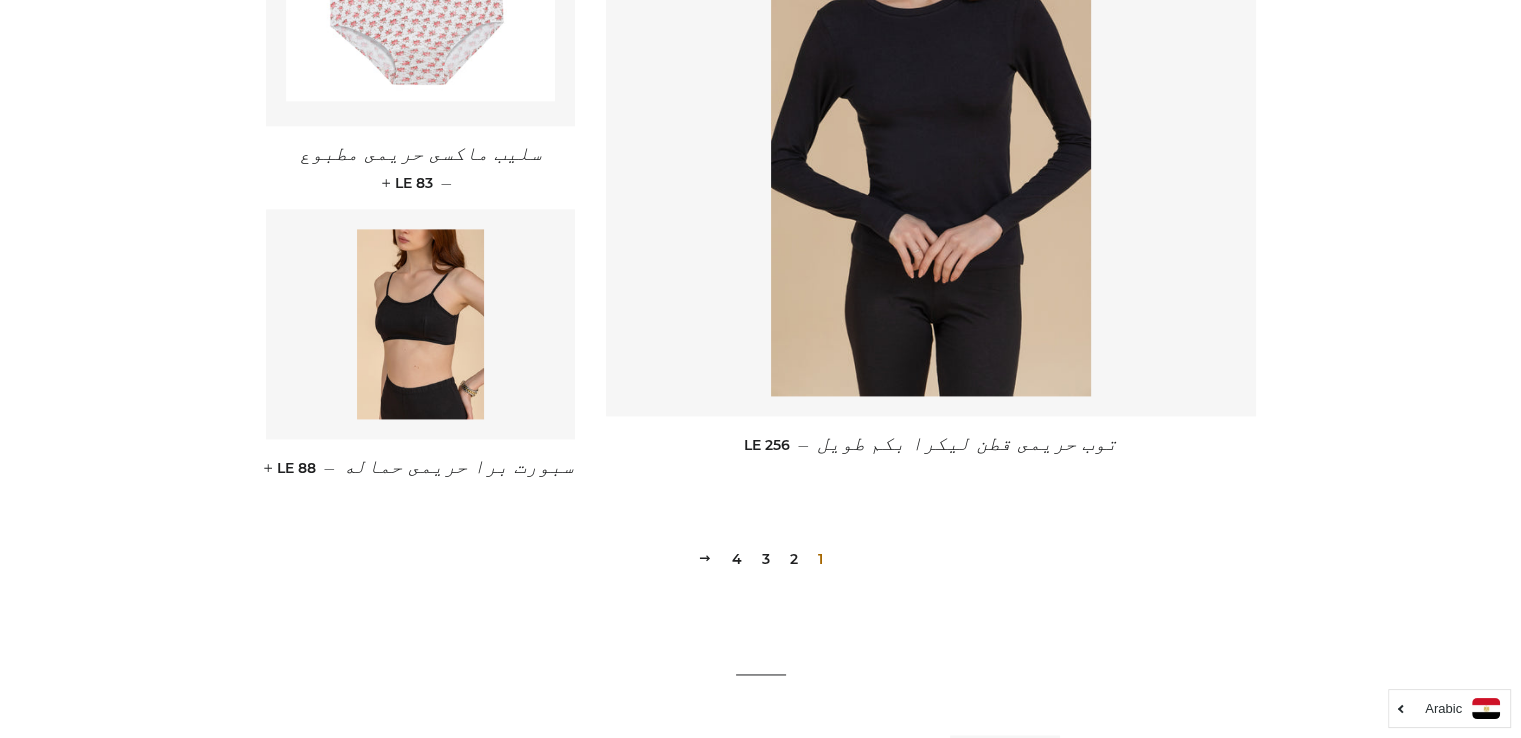 click on "2" at bounding box center (794, 559) 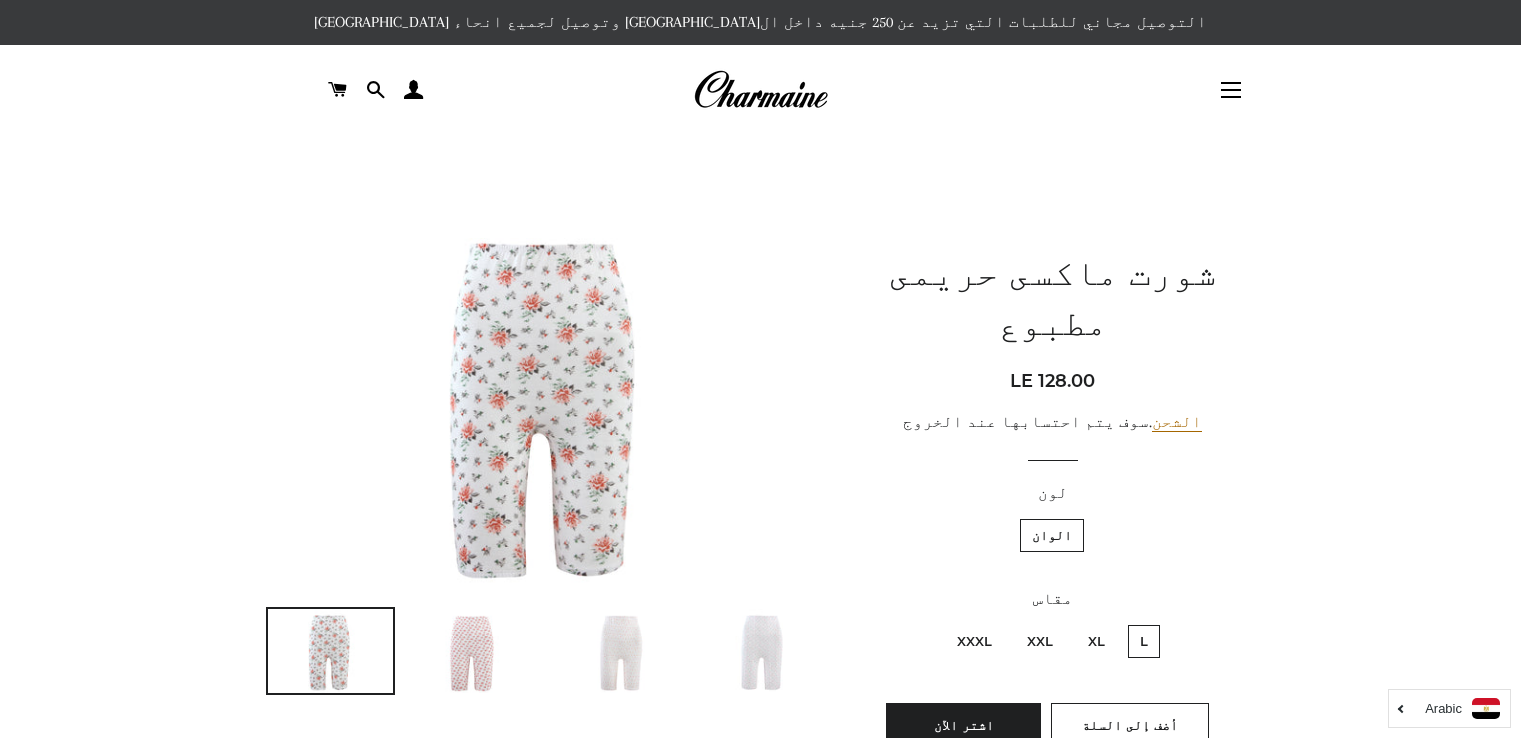 scroll, scrollTop: 0, scrollLeft: 0, axis: both 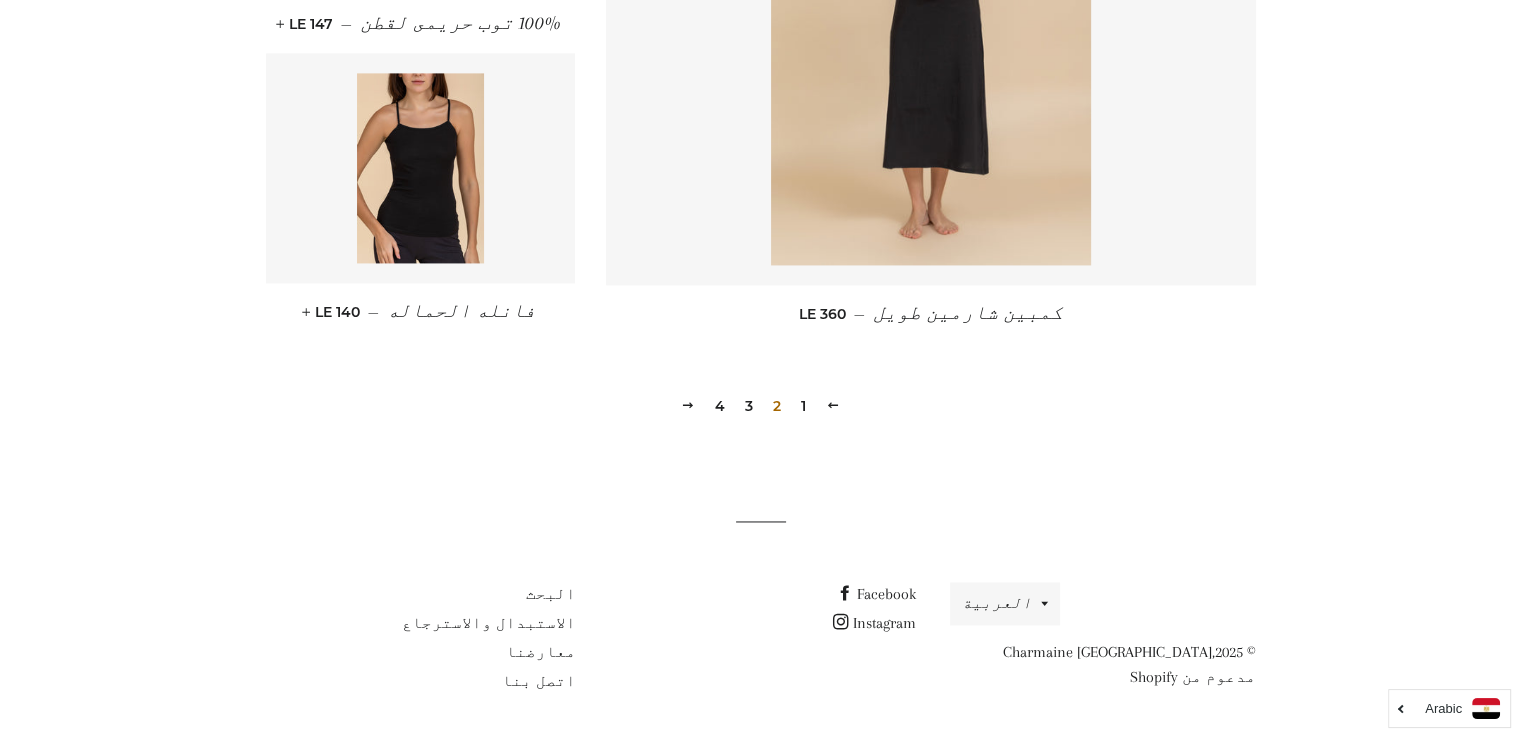 click on "3" at bounding box center (749, 406) 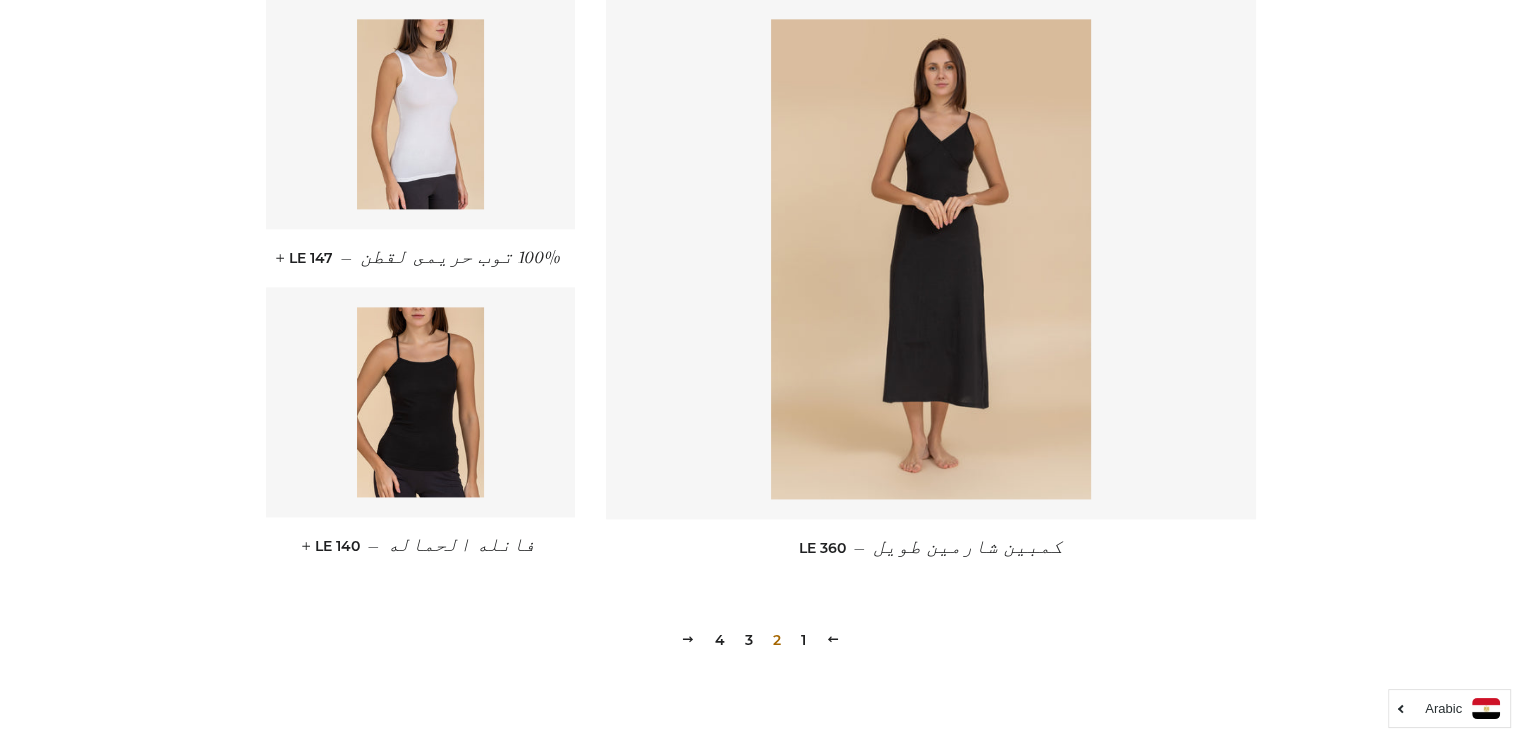 scroll, scrollTop: 2740, scrollLeft: 0, axis: vertical 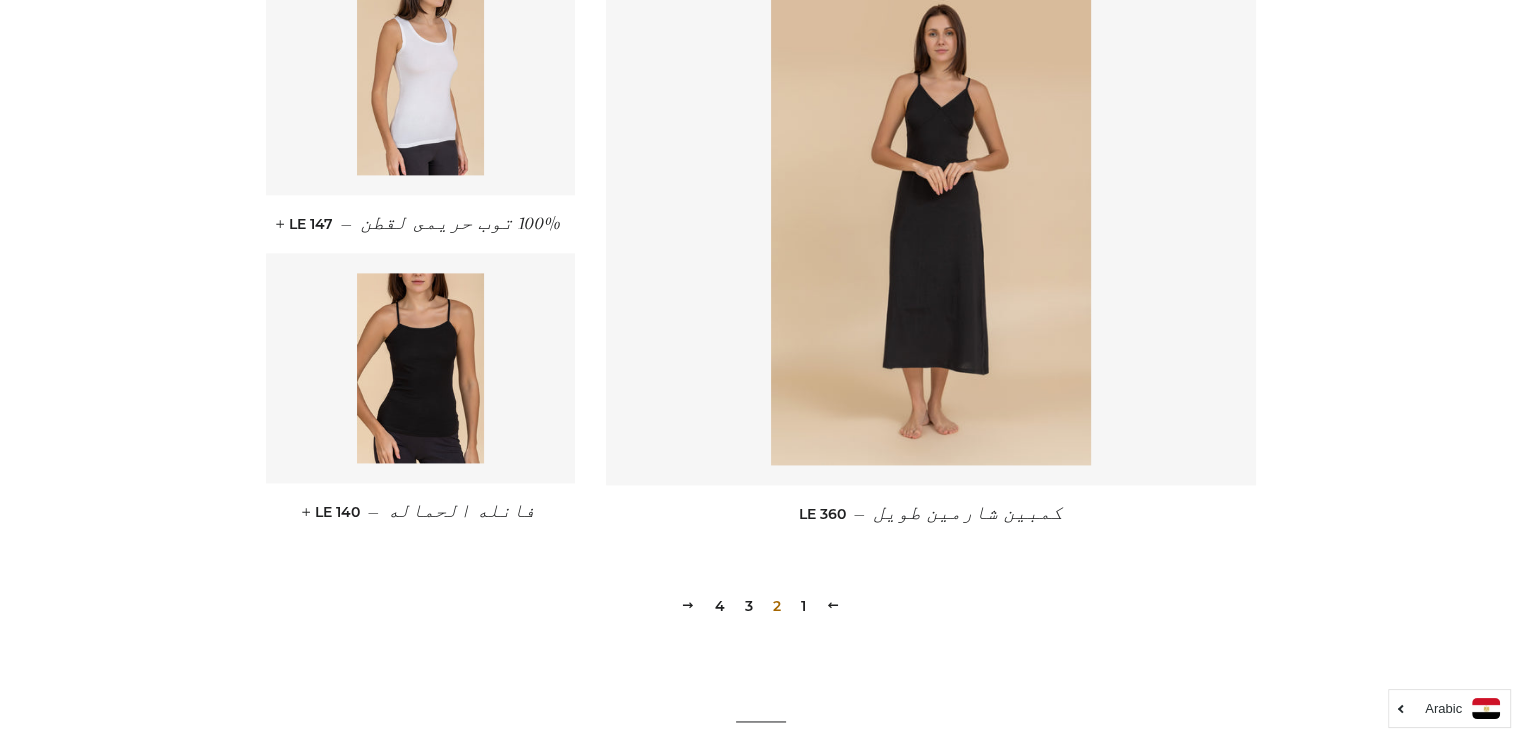 click on "1" at bounding box center [803, 606] 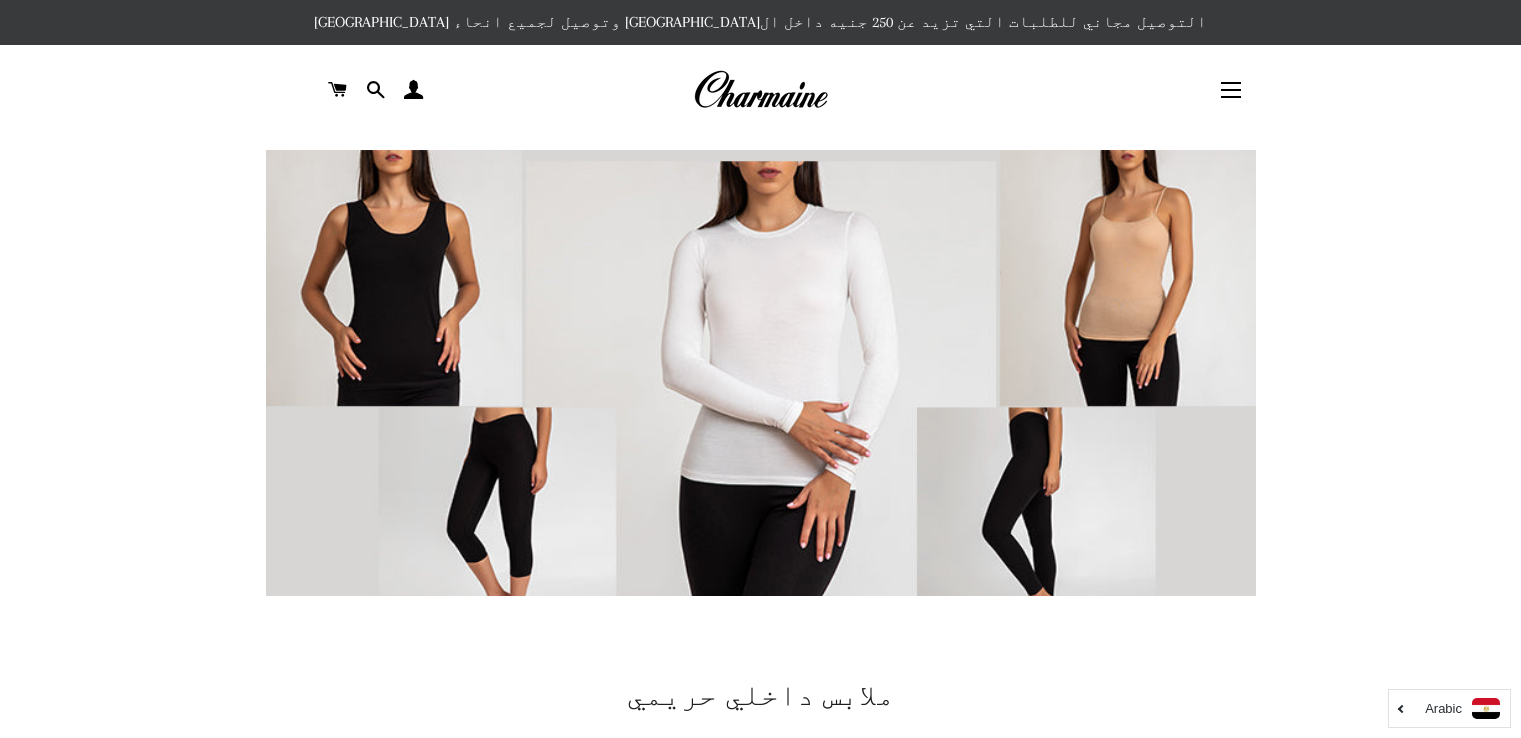 scroll, scrollTop: 0, scrollLeft: 0, axis: both 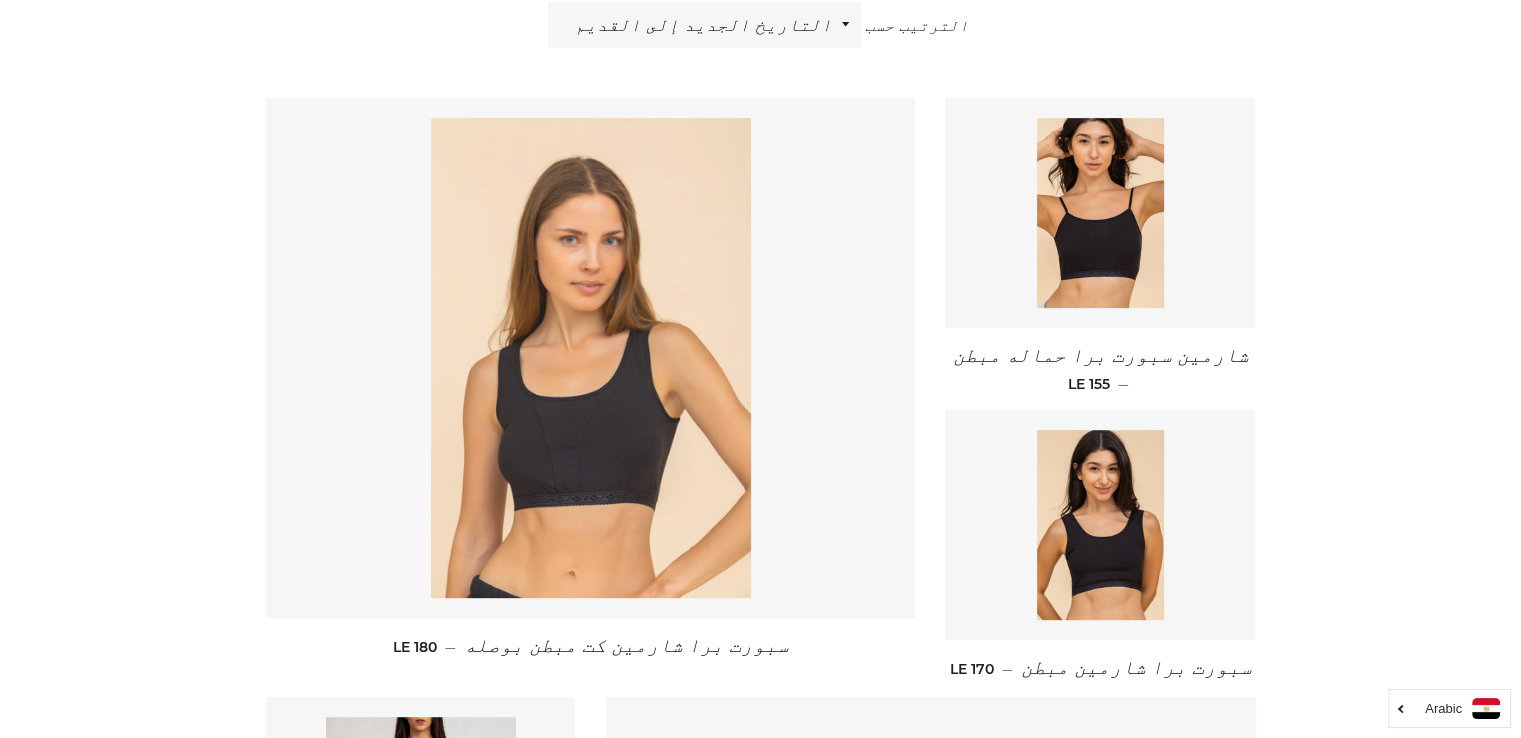 click at bounding box center [591, 358] 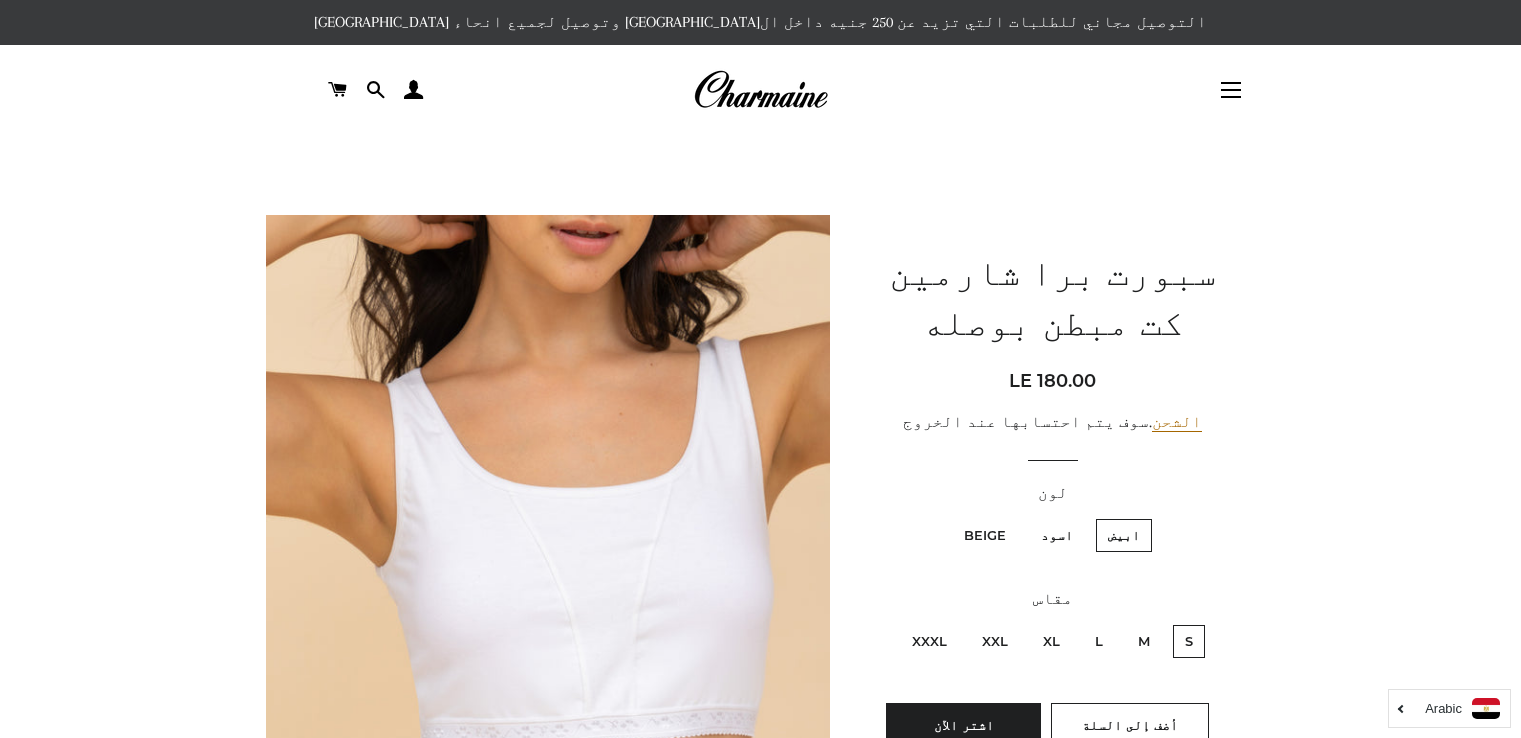 scroll, scrollTop: 0, scrollLeft: 0, axis: both 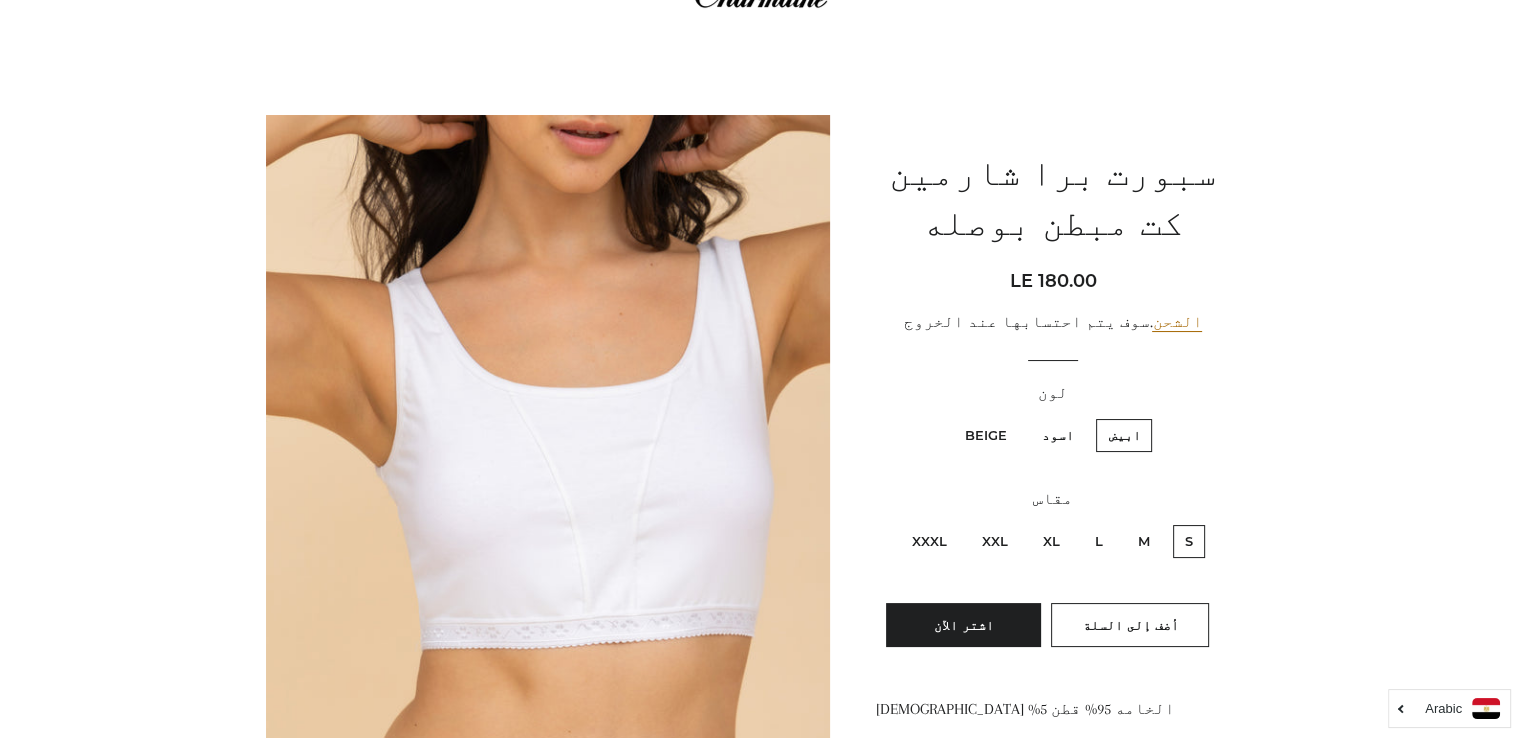 click on "XXXL" at bounding box center [929, 541] 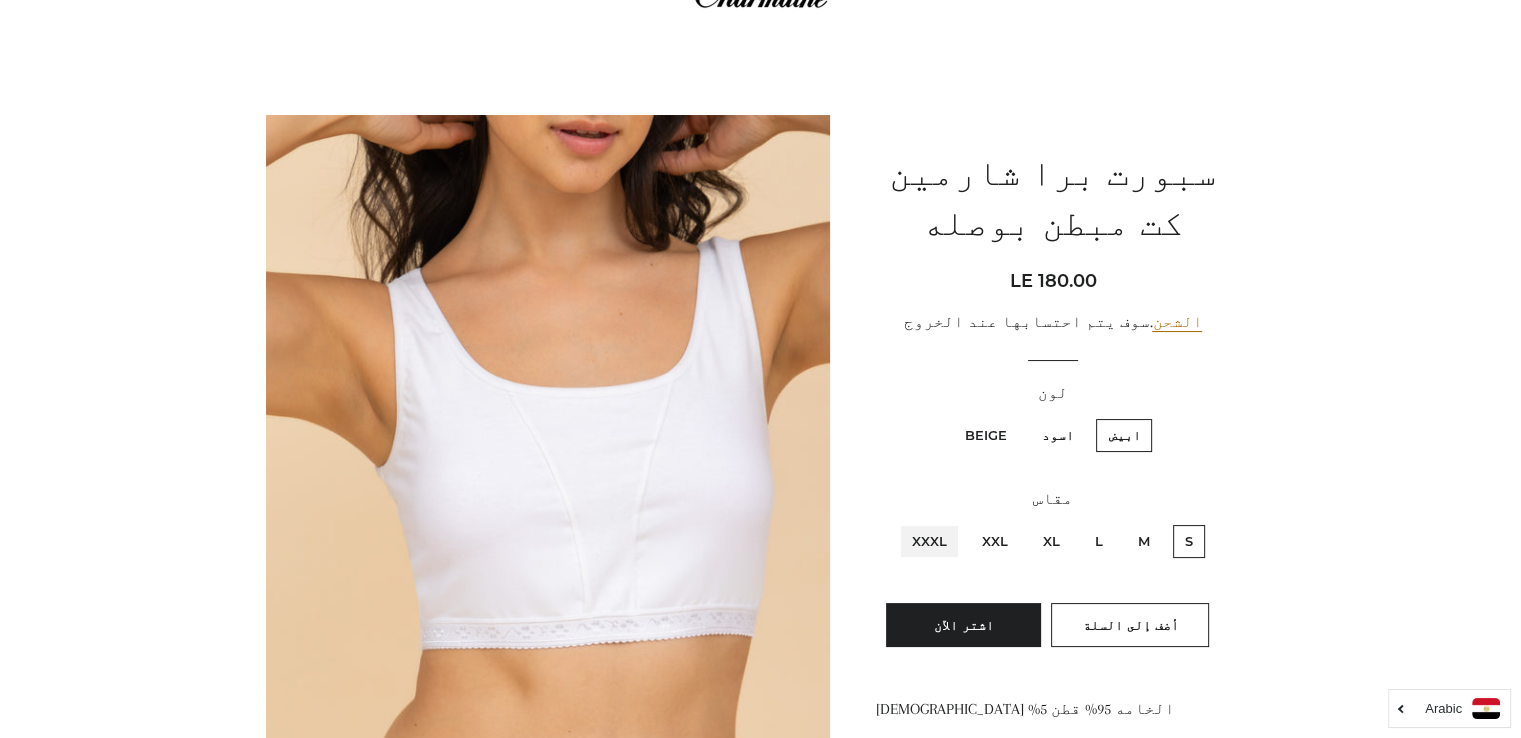 click on "XXXL" at bounding box center (952, 522) 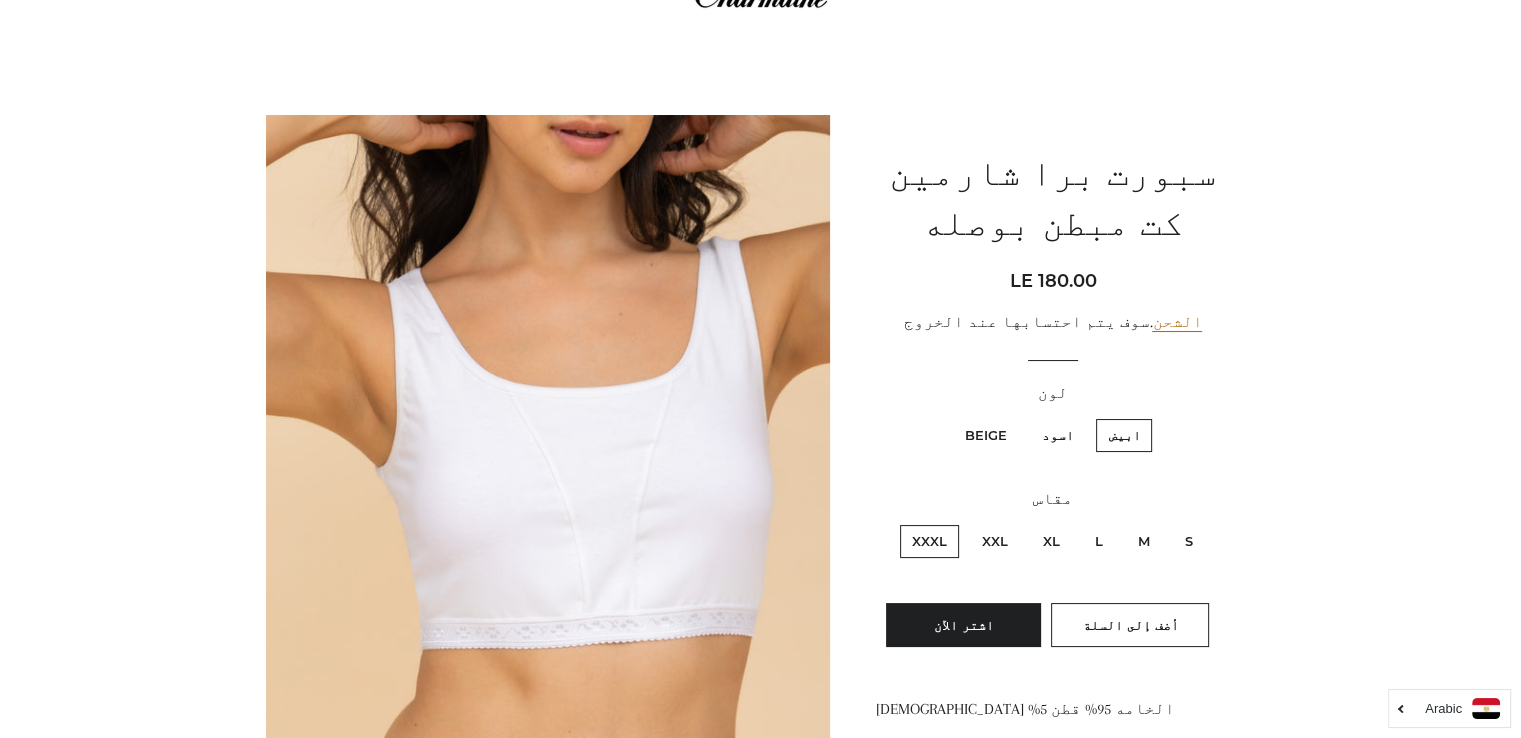 click on "XXXL" at bounding box center (929, 541) 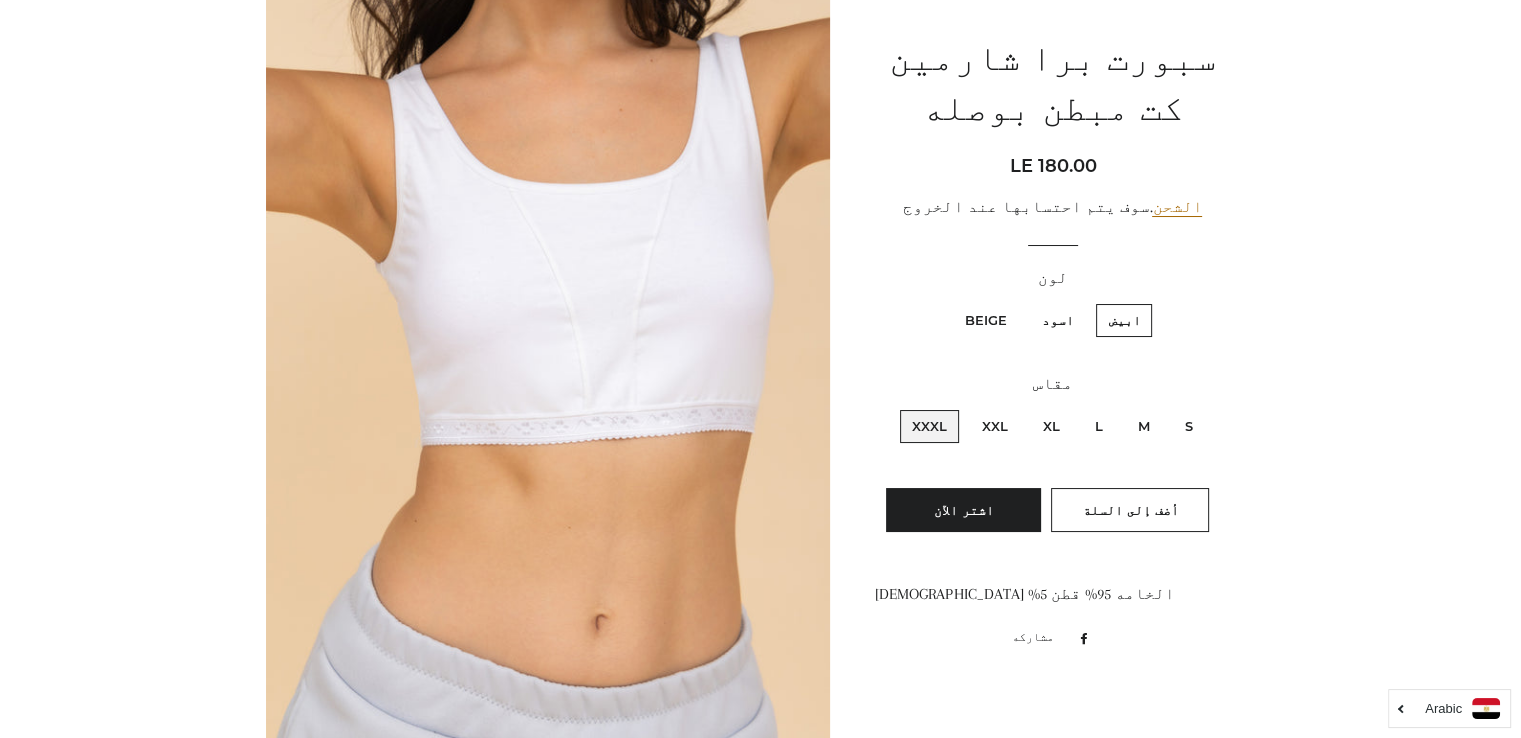 scroll, scrollTop: 300, scrollLeft: 0, axis: vertical 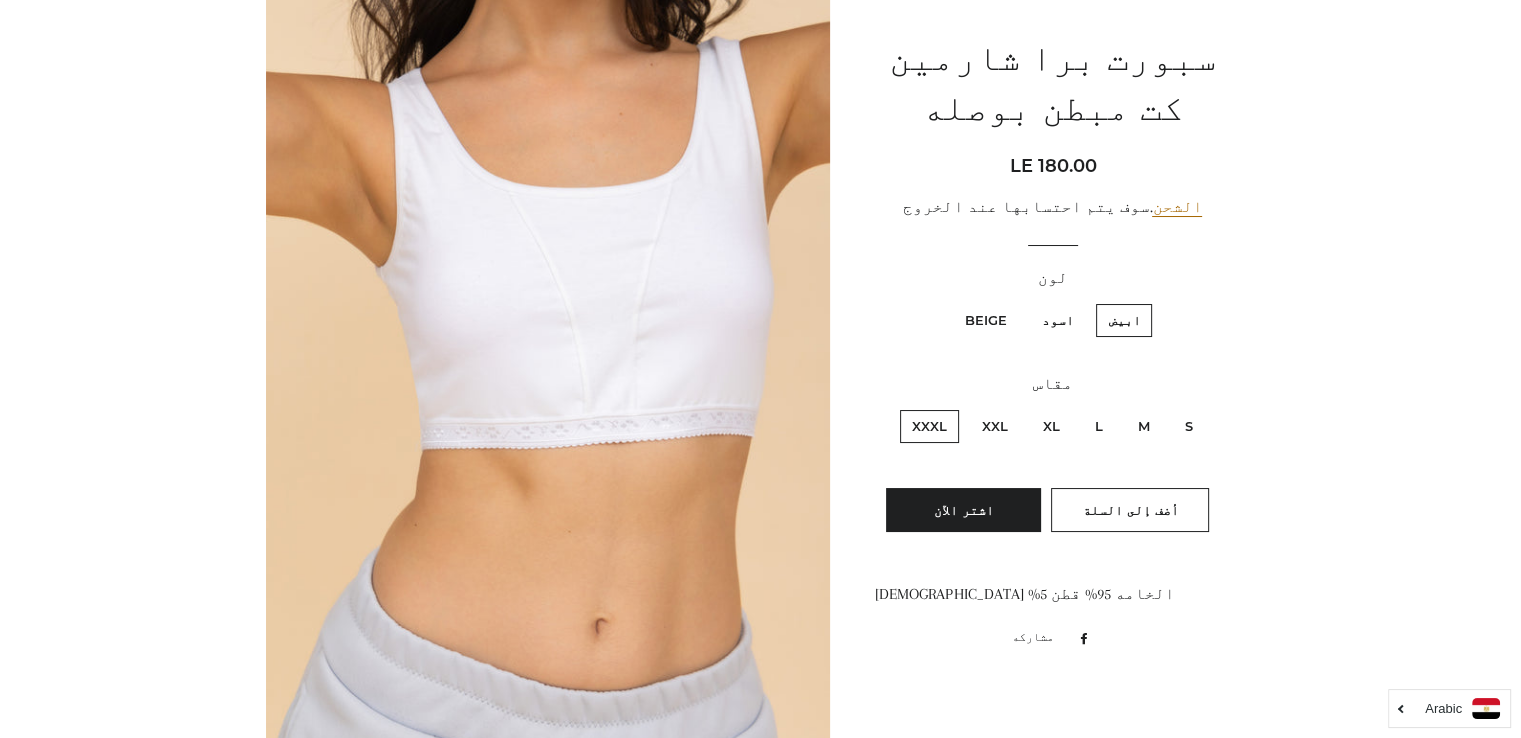 click on "XXXL" at bounding box center (929, 426) 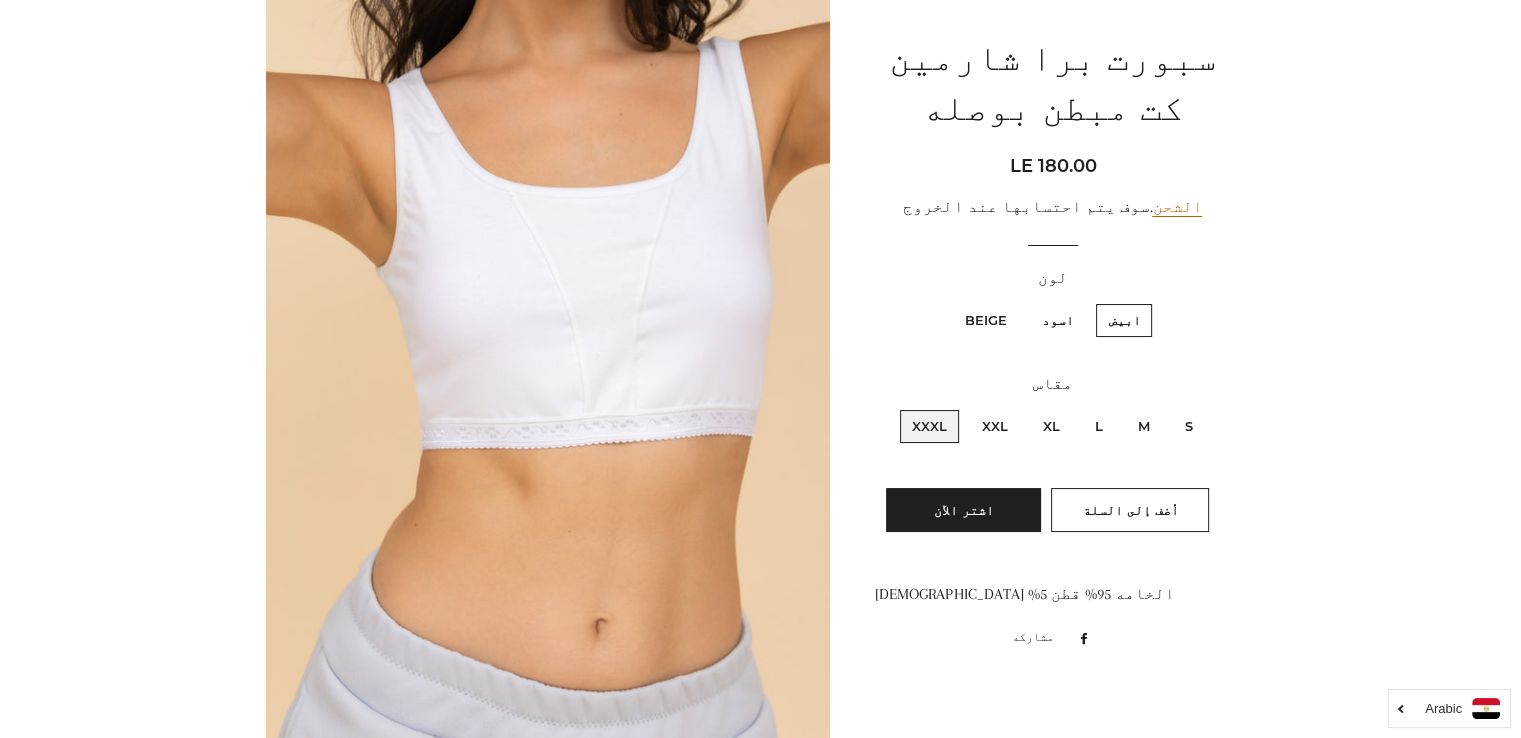 click on "XXXL" at bounding box center [952, 407] 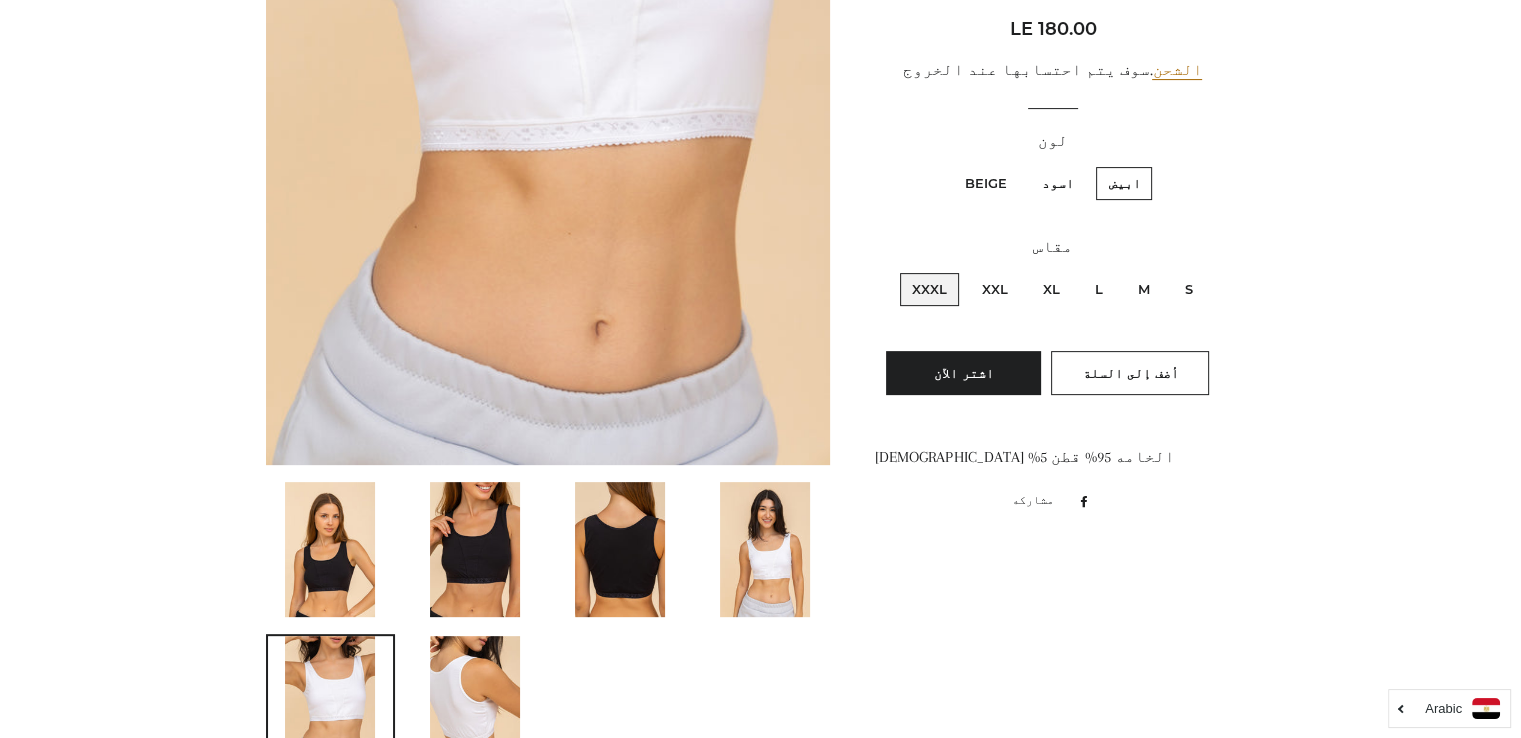 scroll, scrollTop: 400, scrollLeft: 0, axis: vertical 